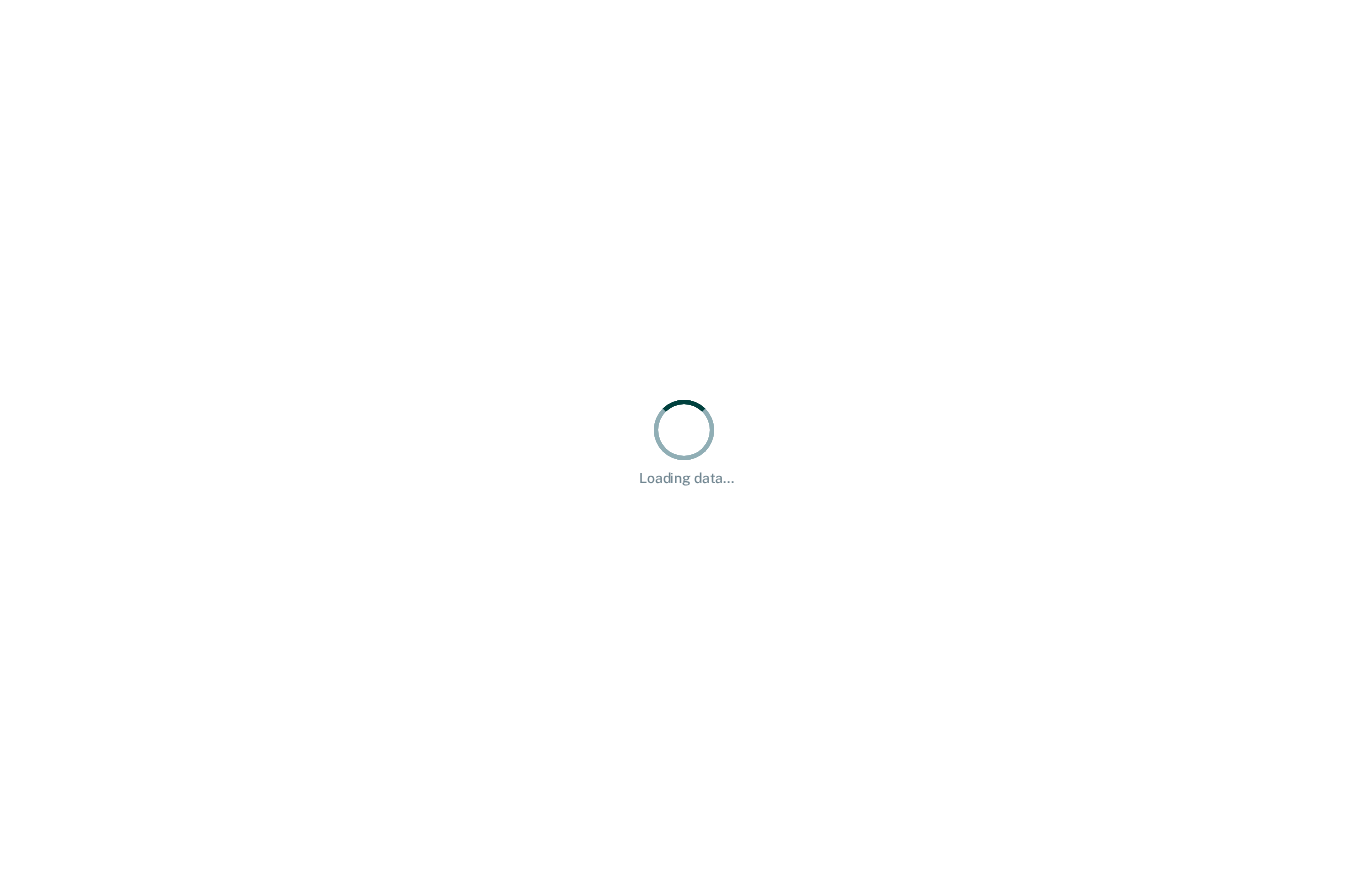 scroll, scrollTop: 0, scrollLeft: 0, axis: both 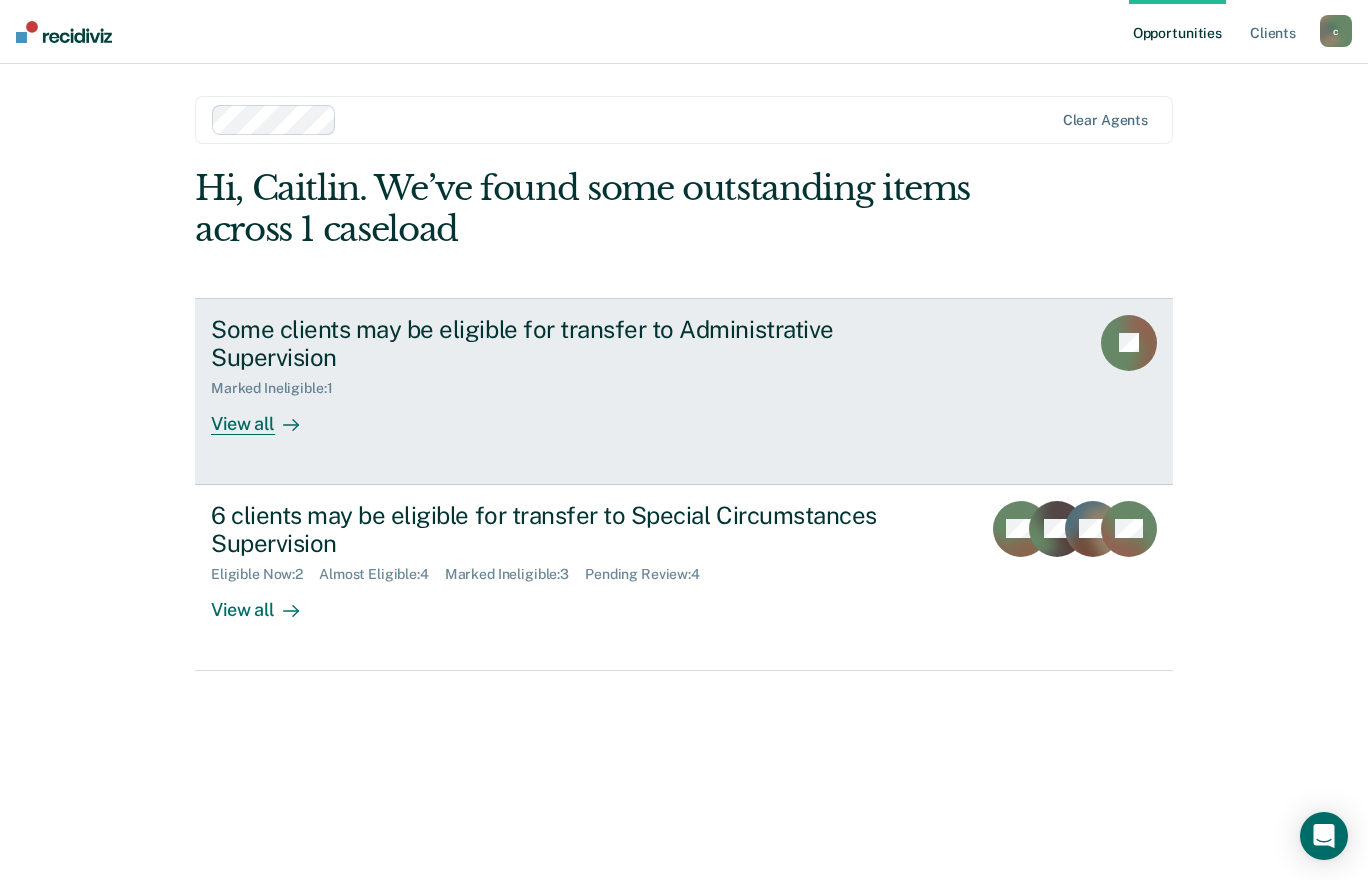 click at bounding box center [287, 424] 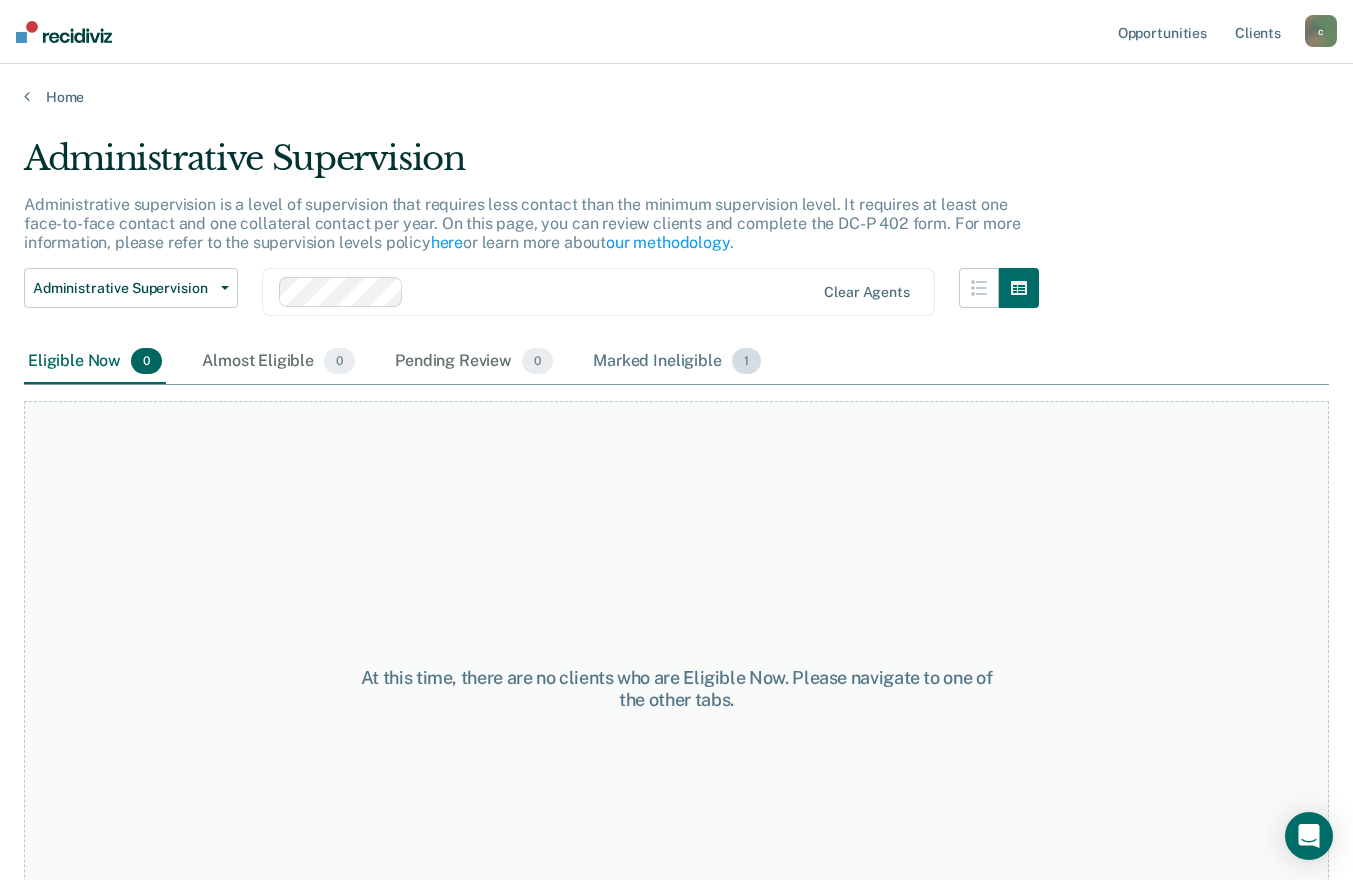 click on "Marked Ineligible 1" at bounding box center [677, 362] 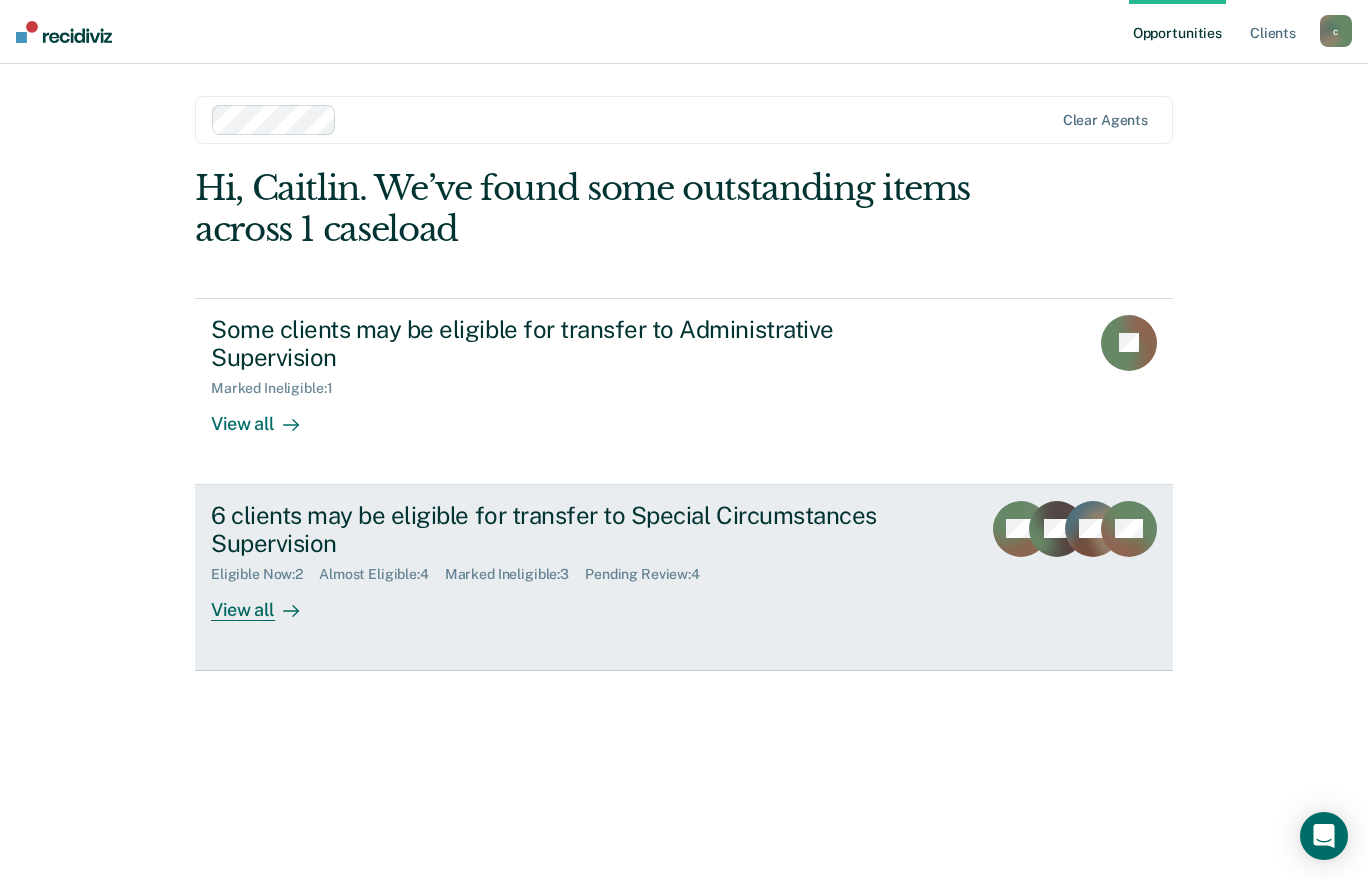 click on "6 clients may be eligible for transfer to Special Circumstances Supervision" at bounding box center [562, 530] 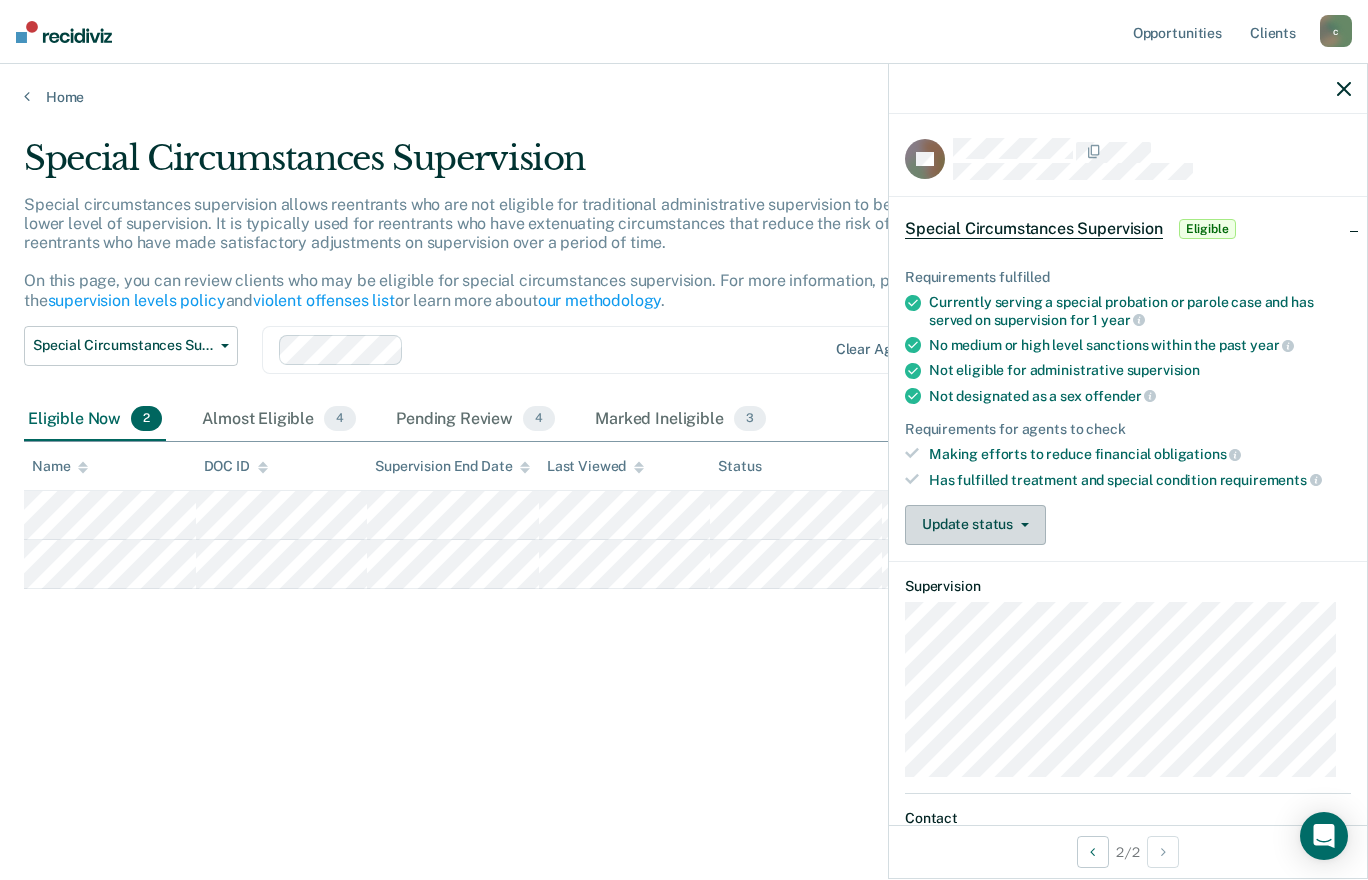 click on "Update status" at bounding box center [975, 525] 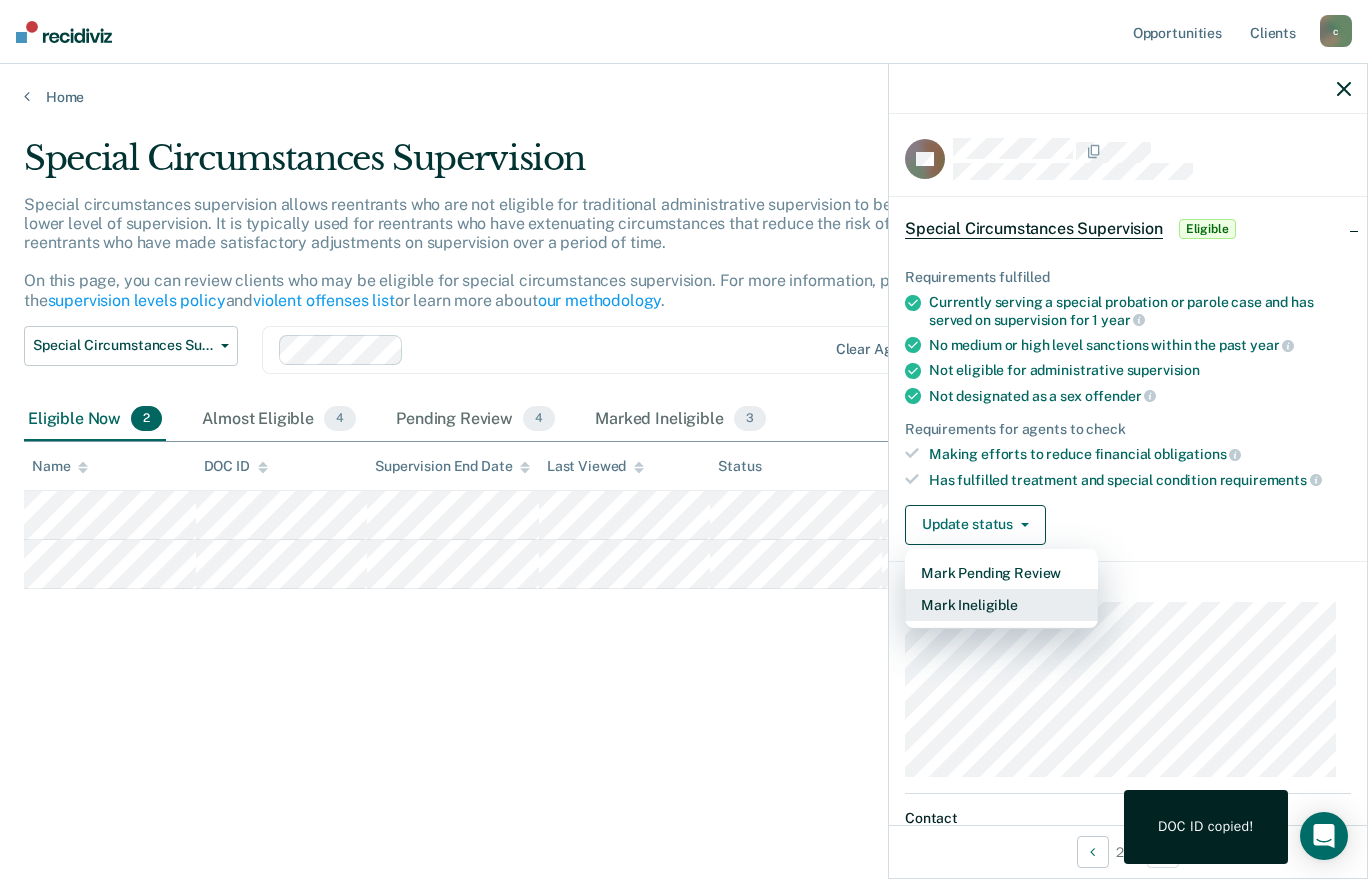 click on "Mark Ineligible" at bounding box center [1001, 605] 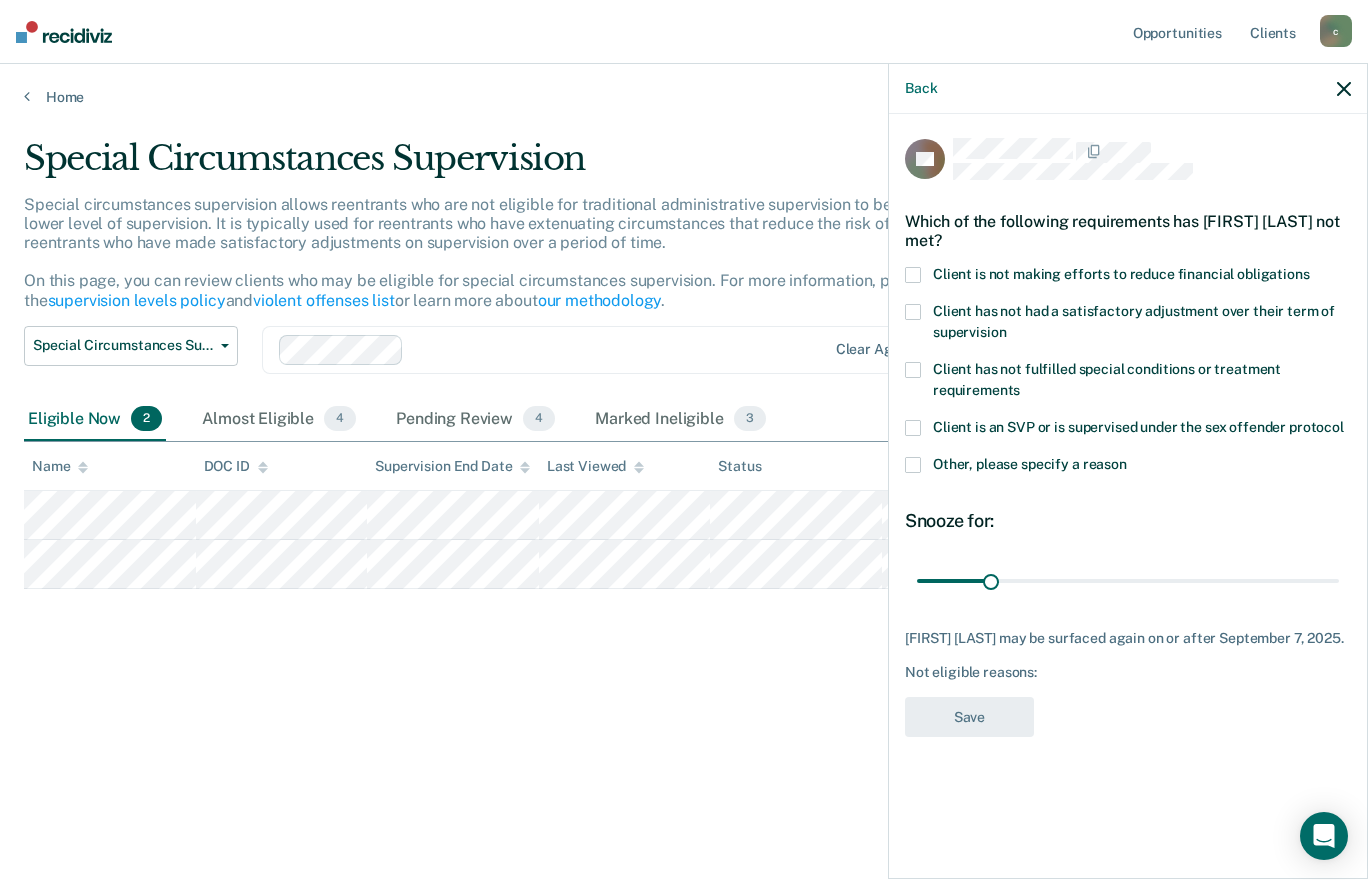 click at bounding box center [913, 370] 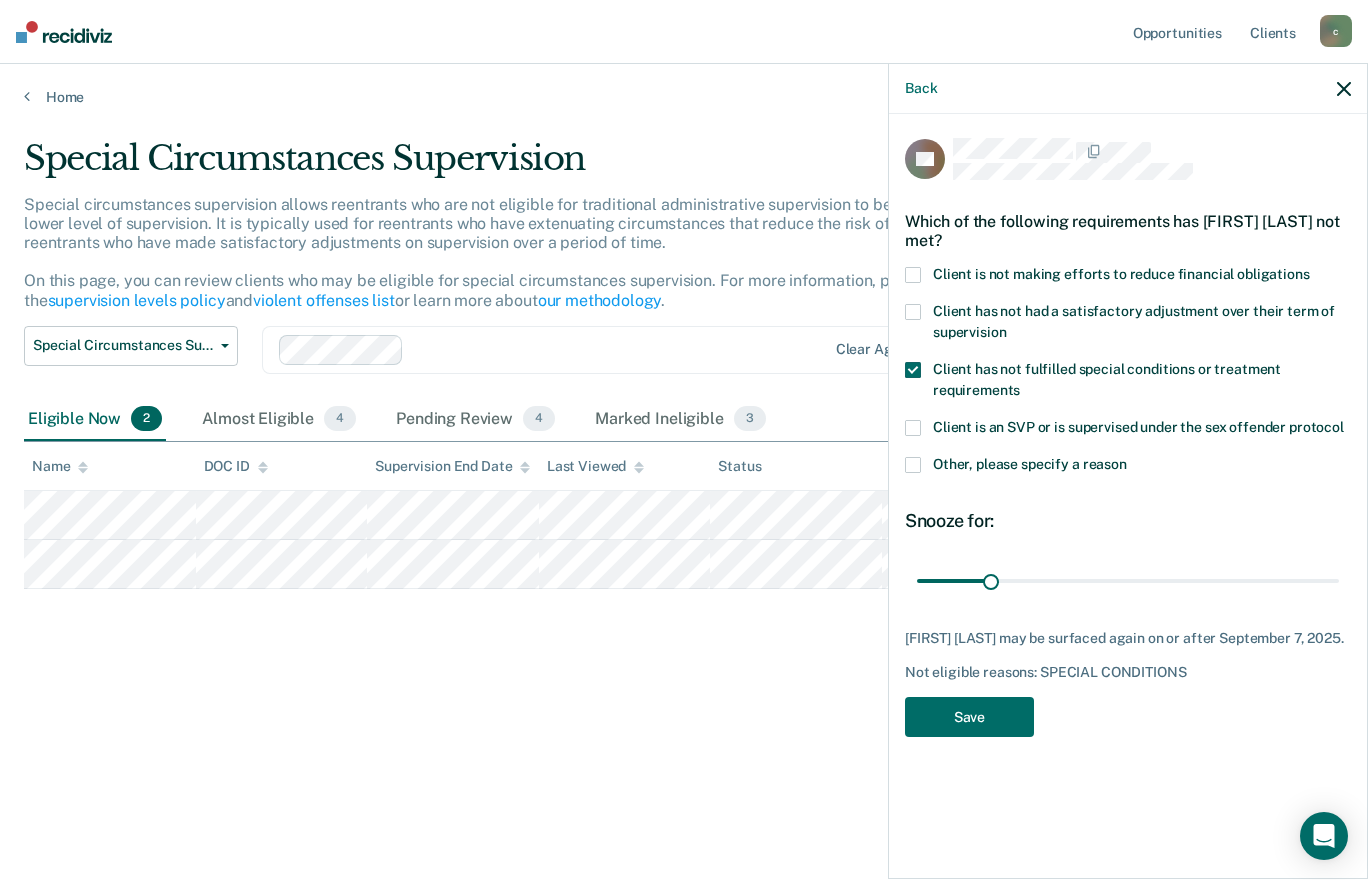 click at bounding box center (913, 275) 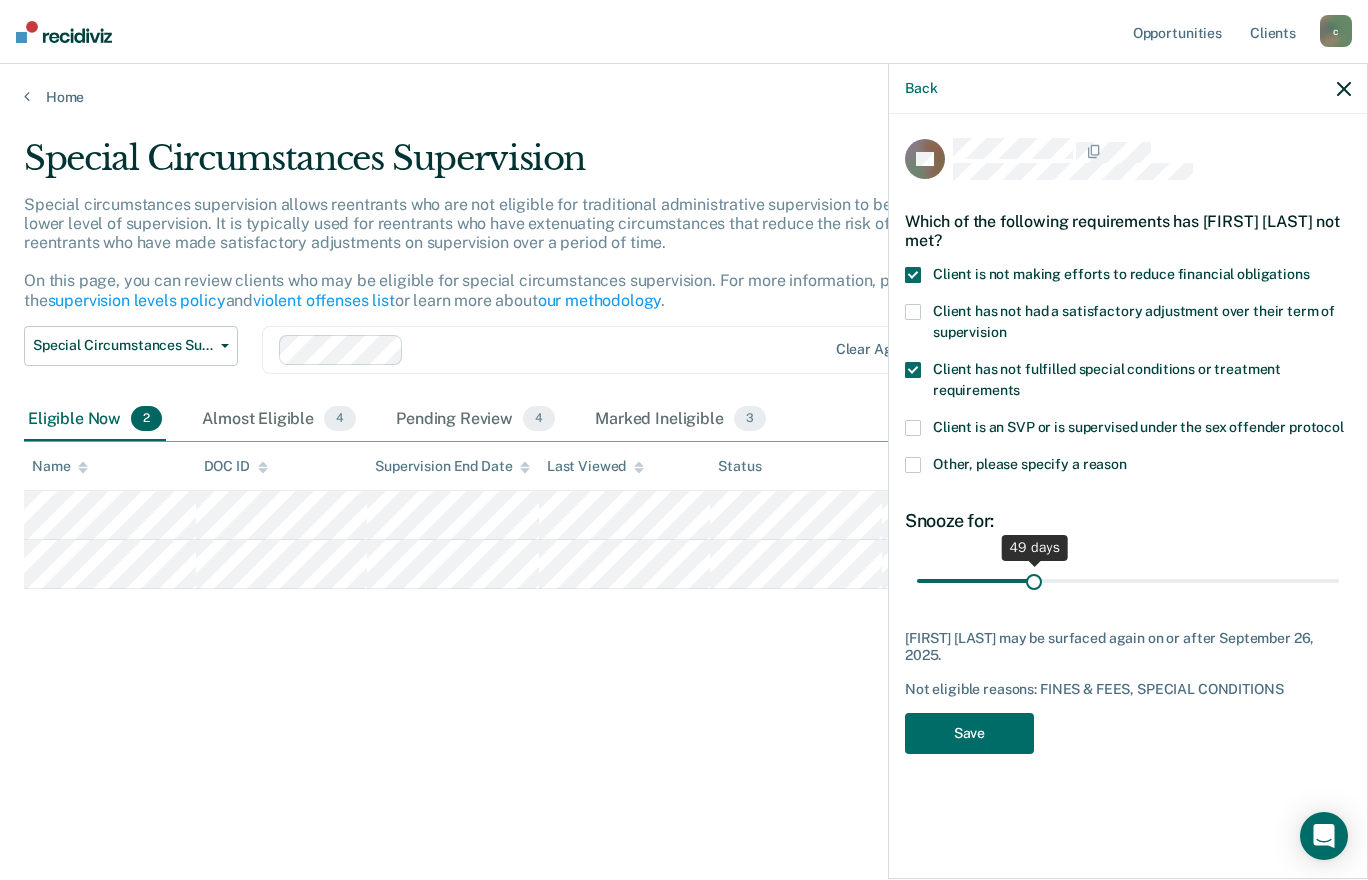 drag, startPoint x: 993, startPoint y: 579, endPoint x: 1034, endPoint y: 579, distance: 41 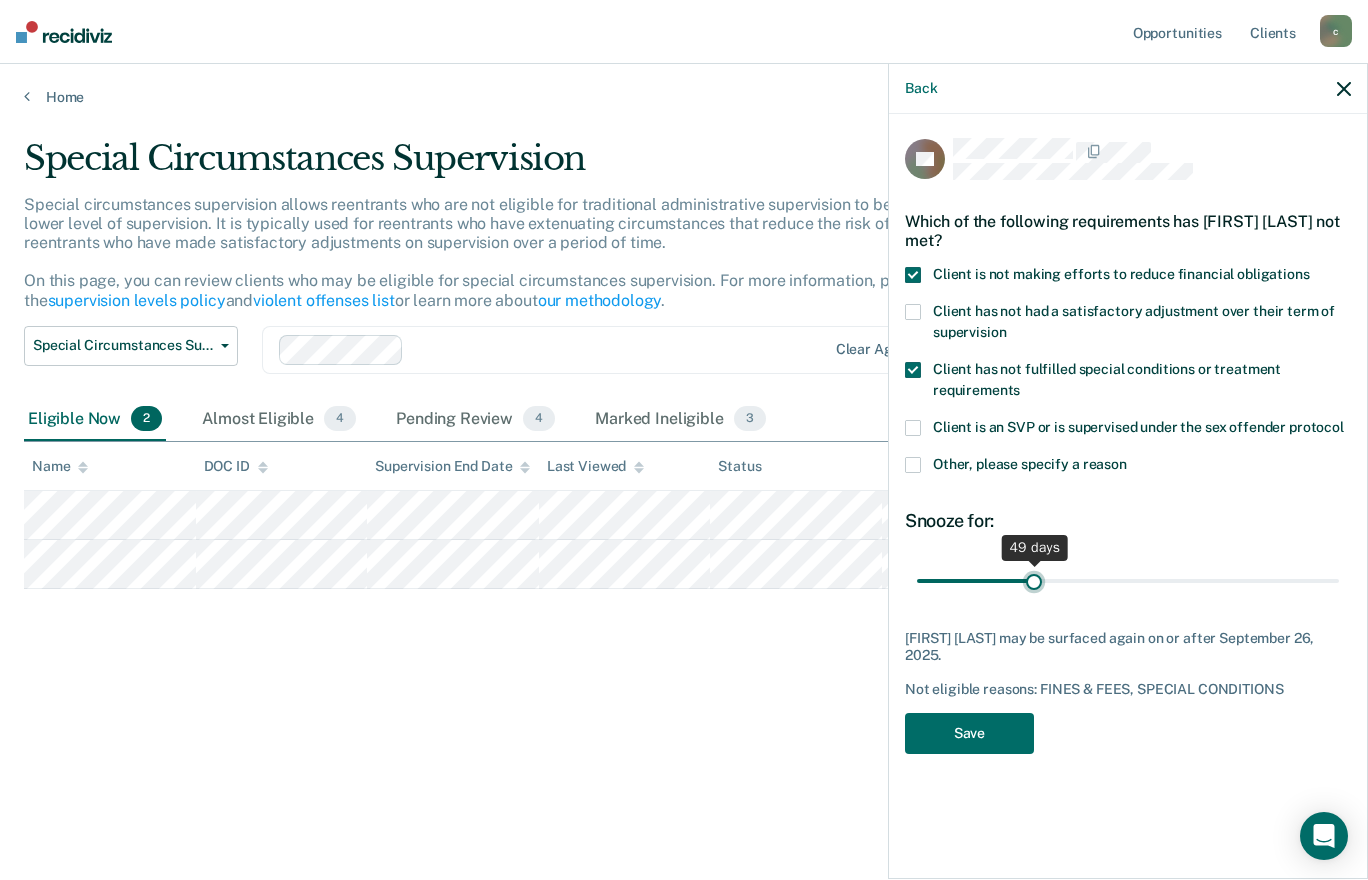 type on "49" 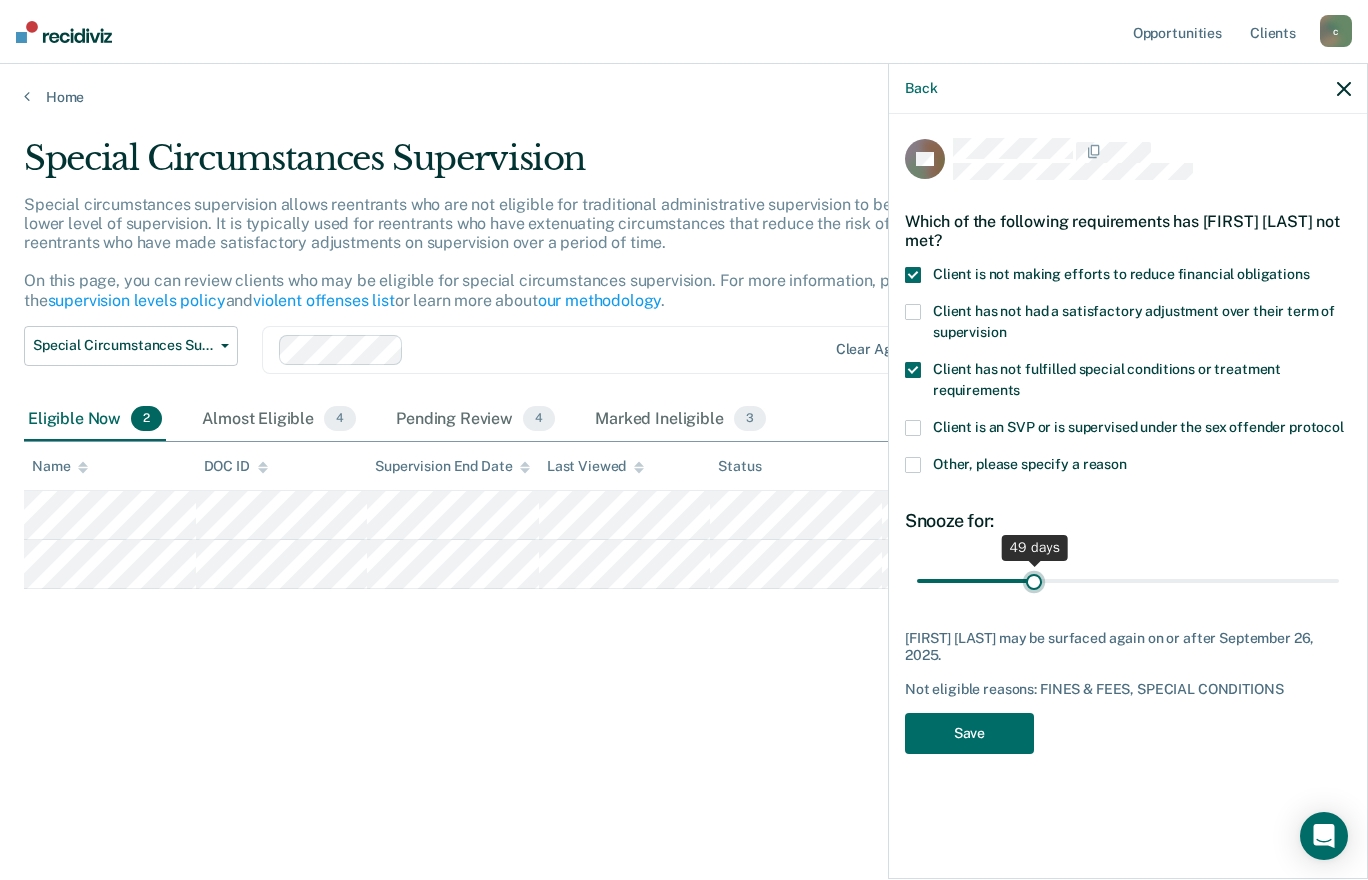 click at bounding box center [1128, 580] 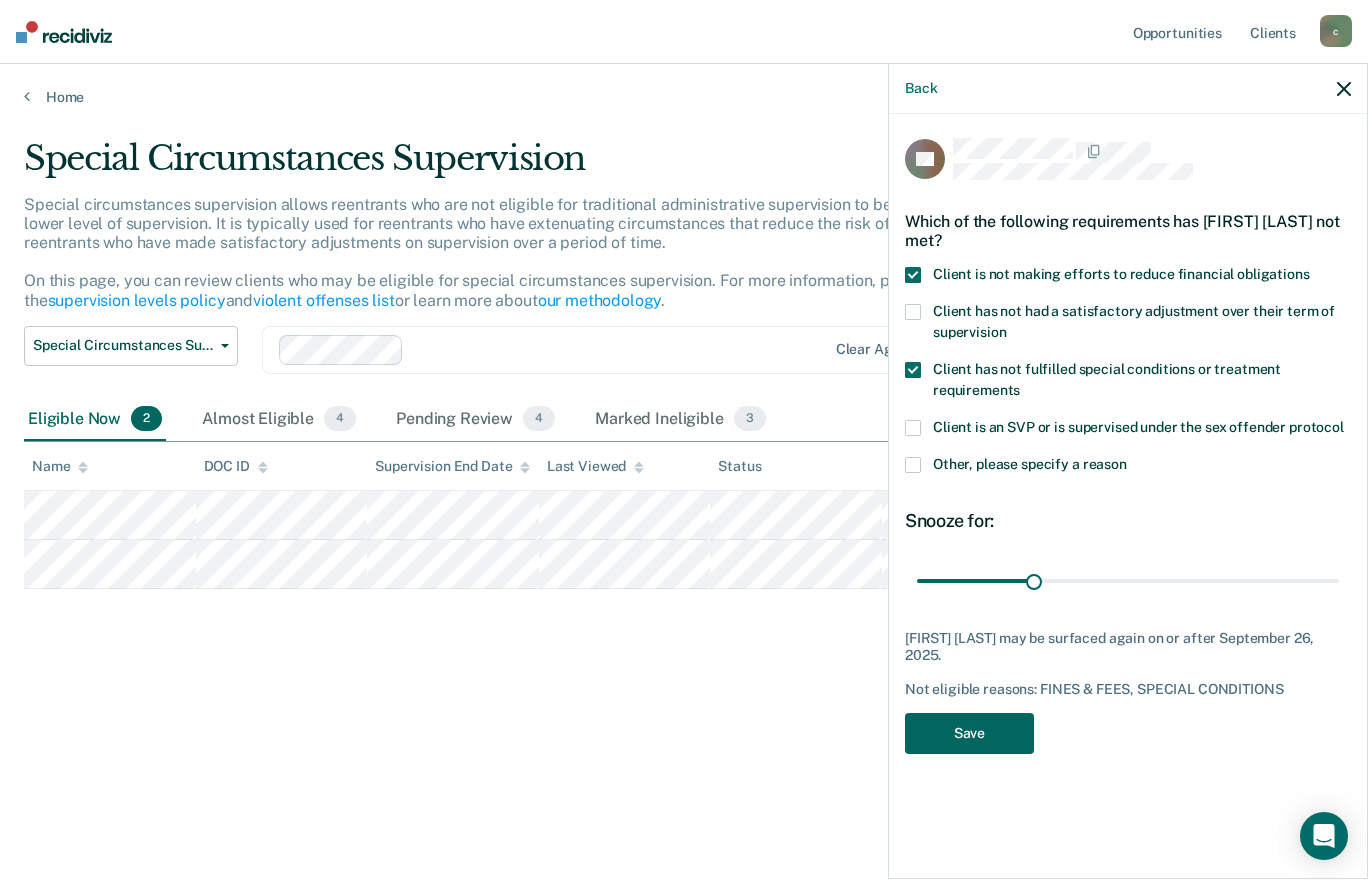 click on "Save" at bounding box center [969, 733] 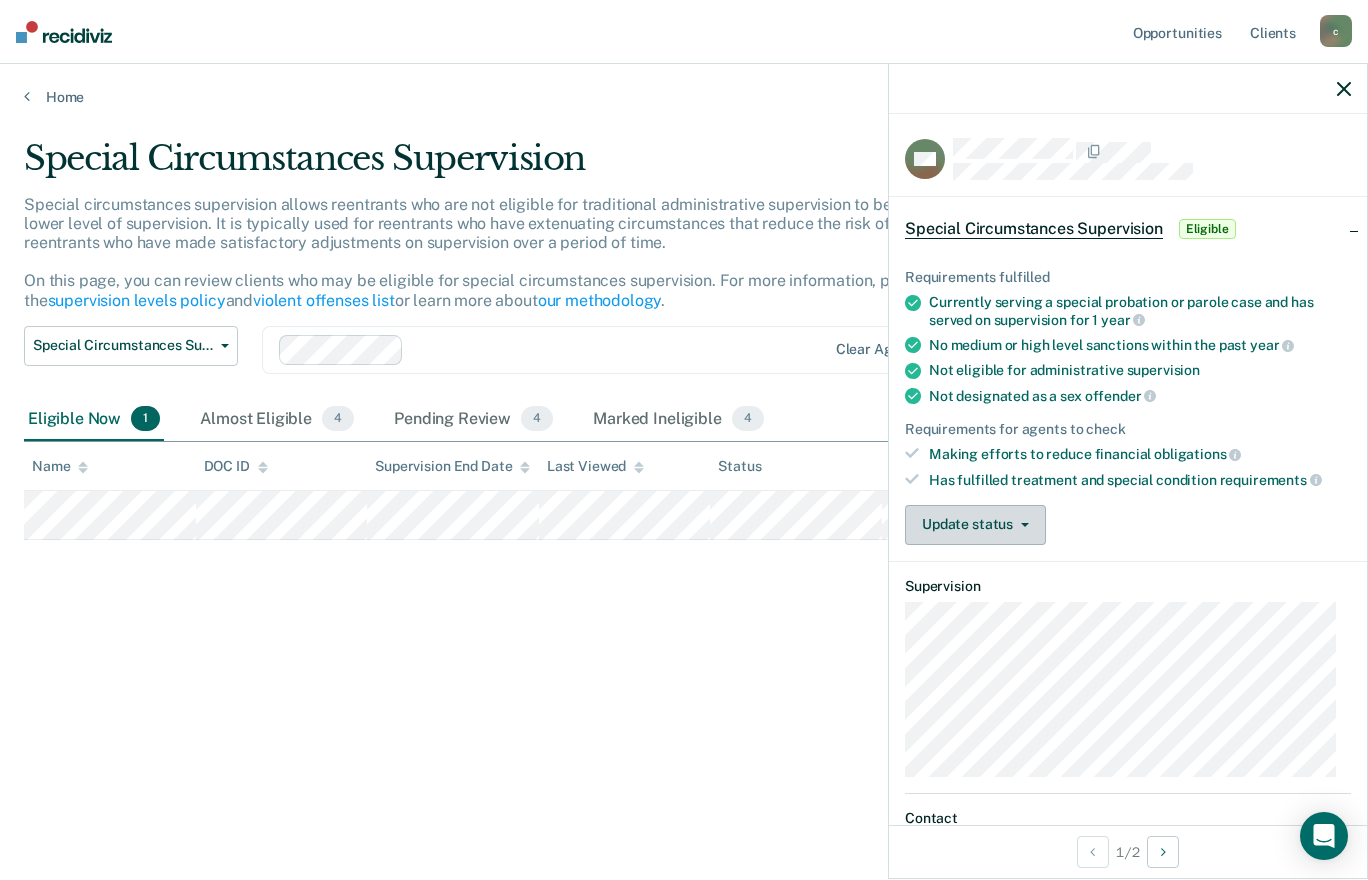 click on "Update status" at bounding box center [975, 525] 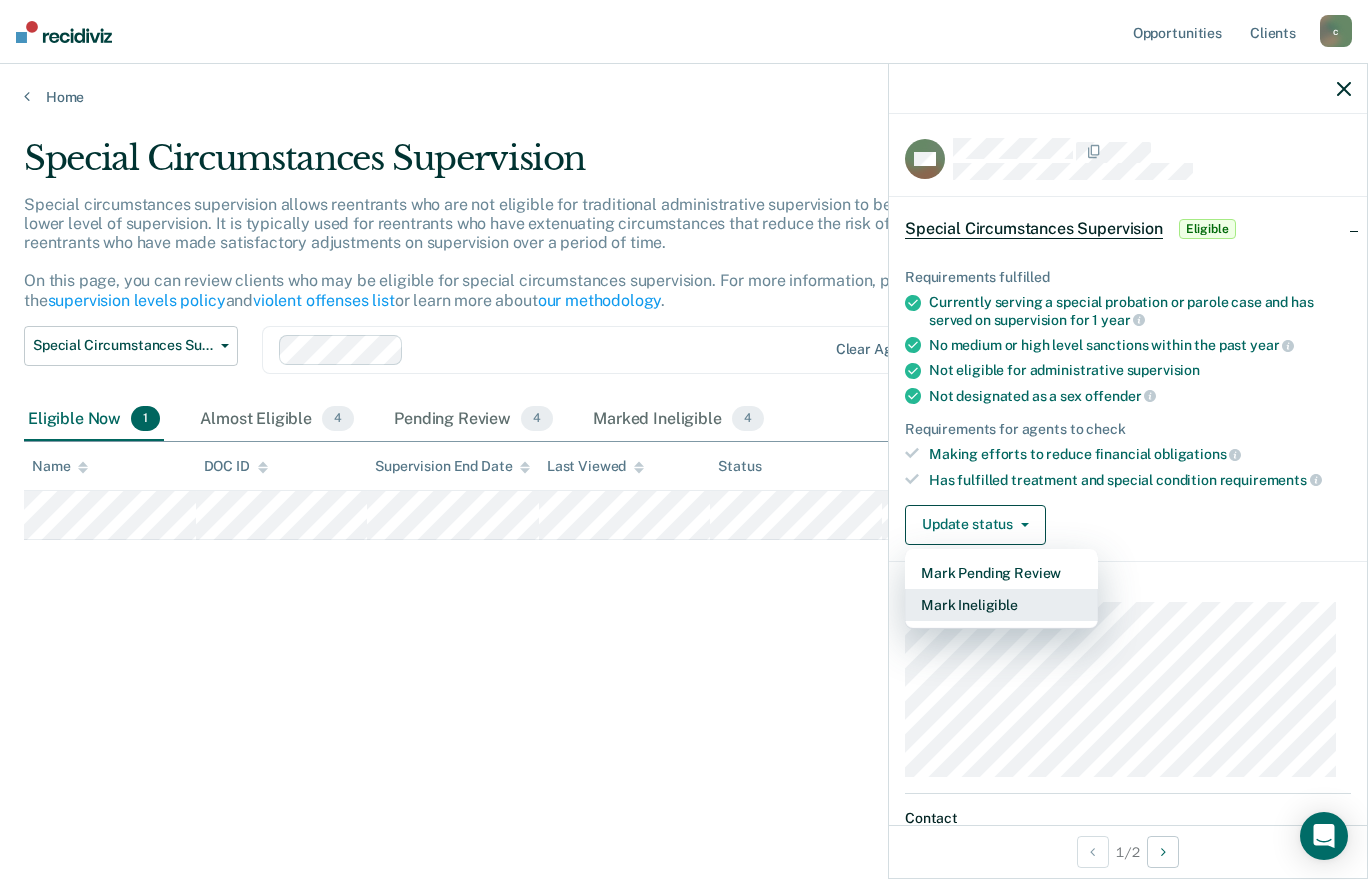 click on "Mark Ineligible" at bounding box center (1001, 605) 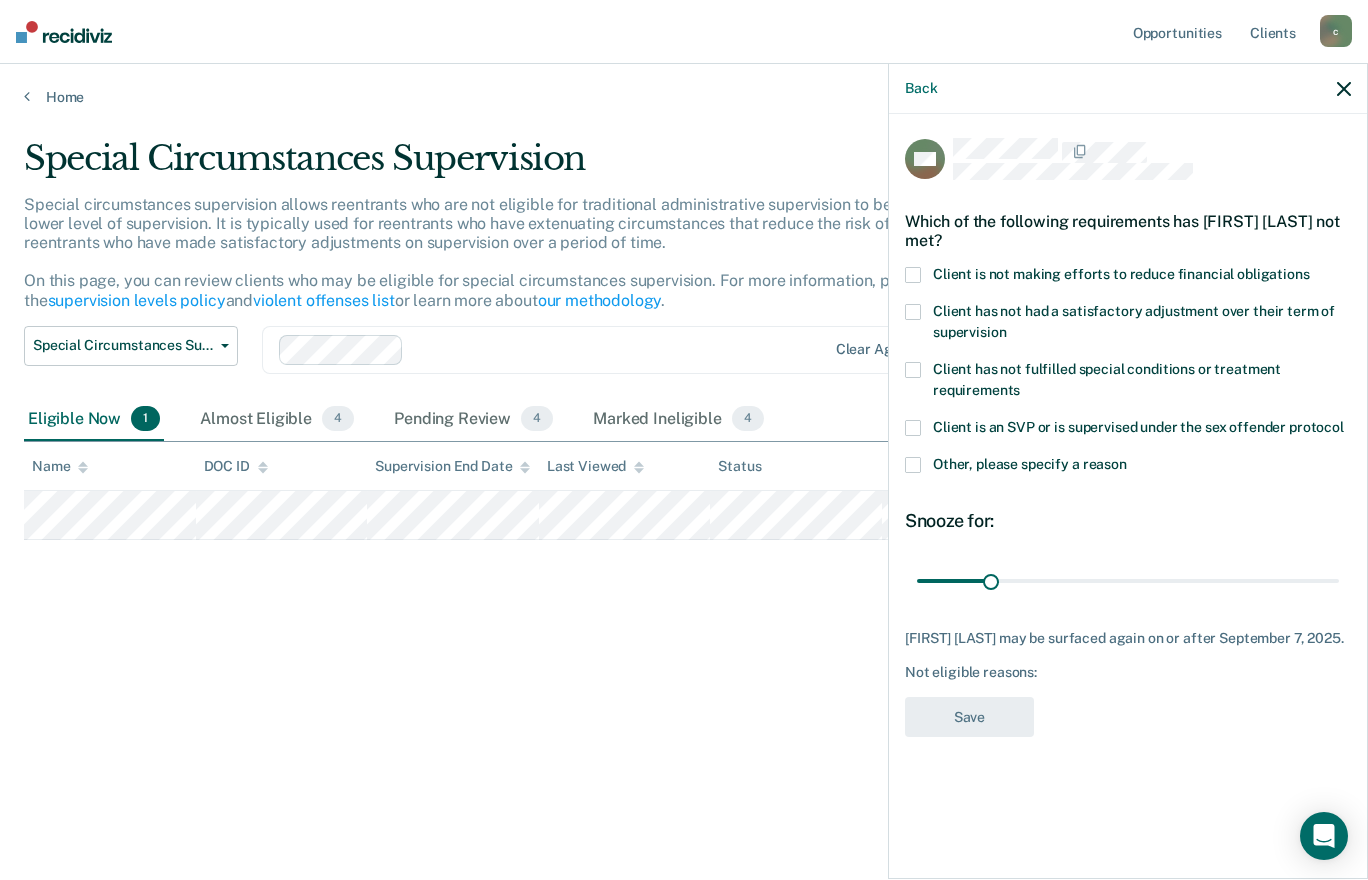 click at bounding box center [913, 275] 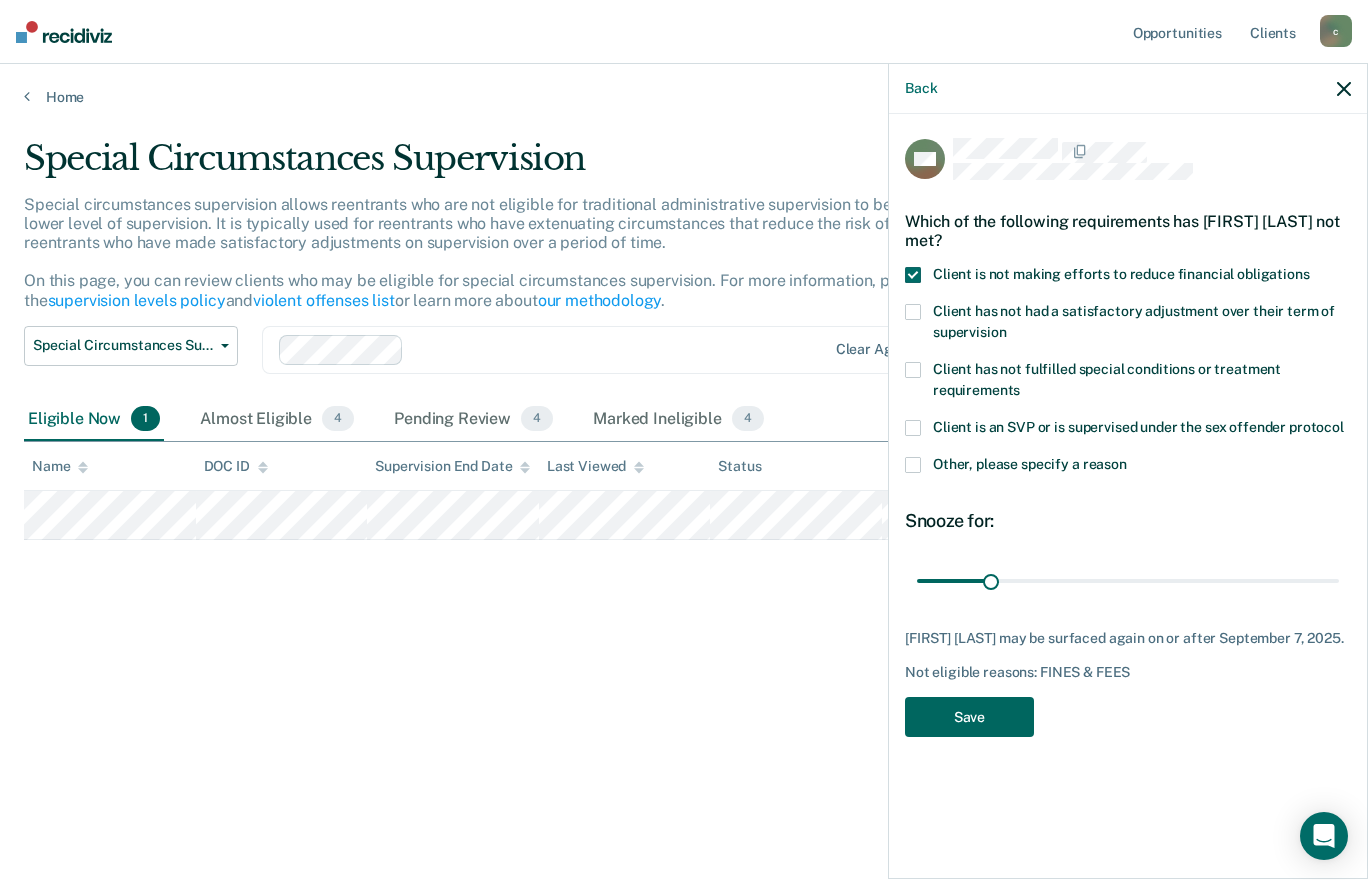 click on "Save" at bounding box center (969, 717) 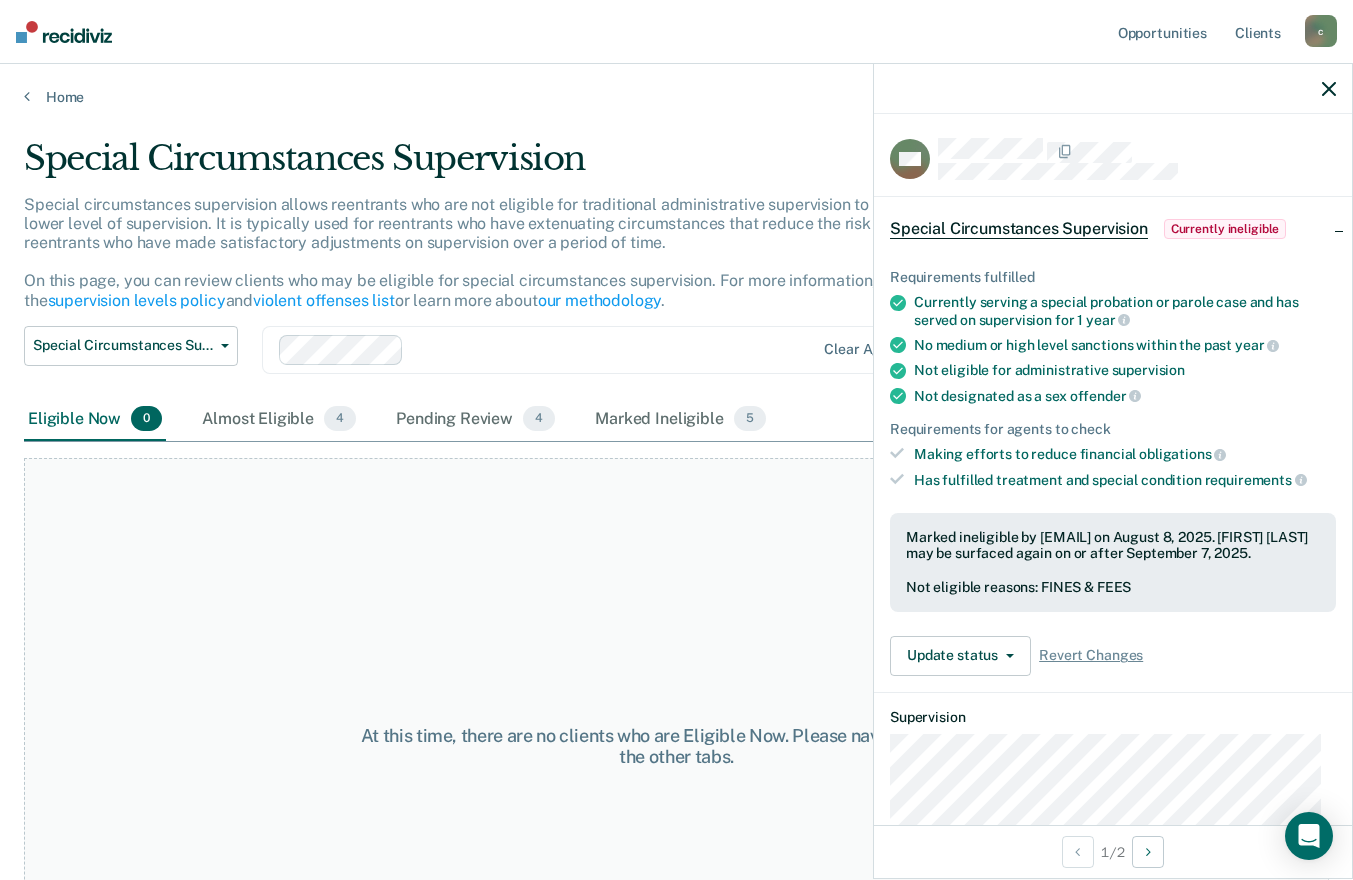 click 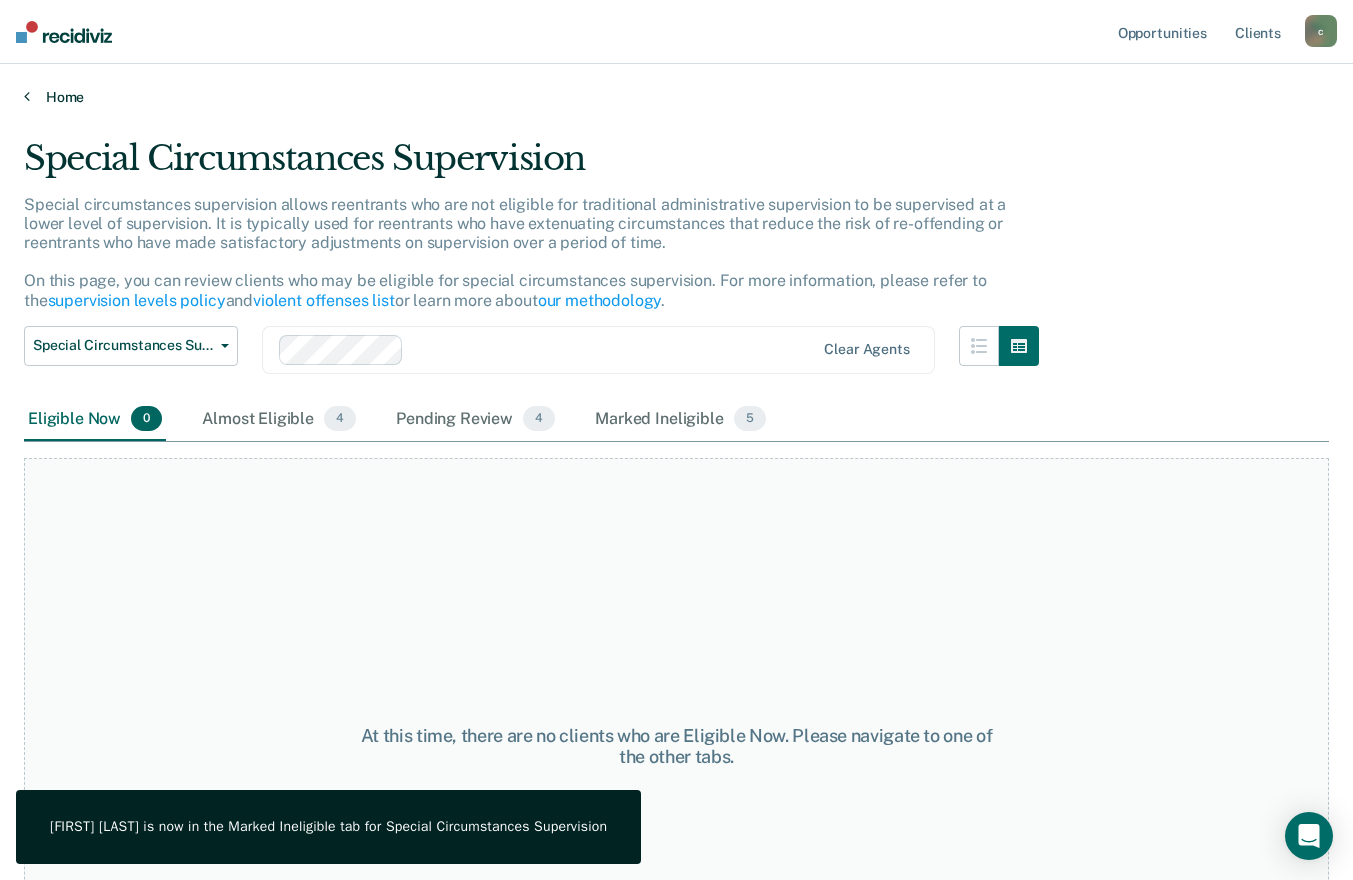 click on "Home" at bounding box center (676, 97) 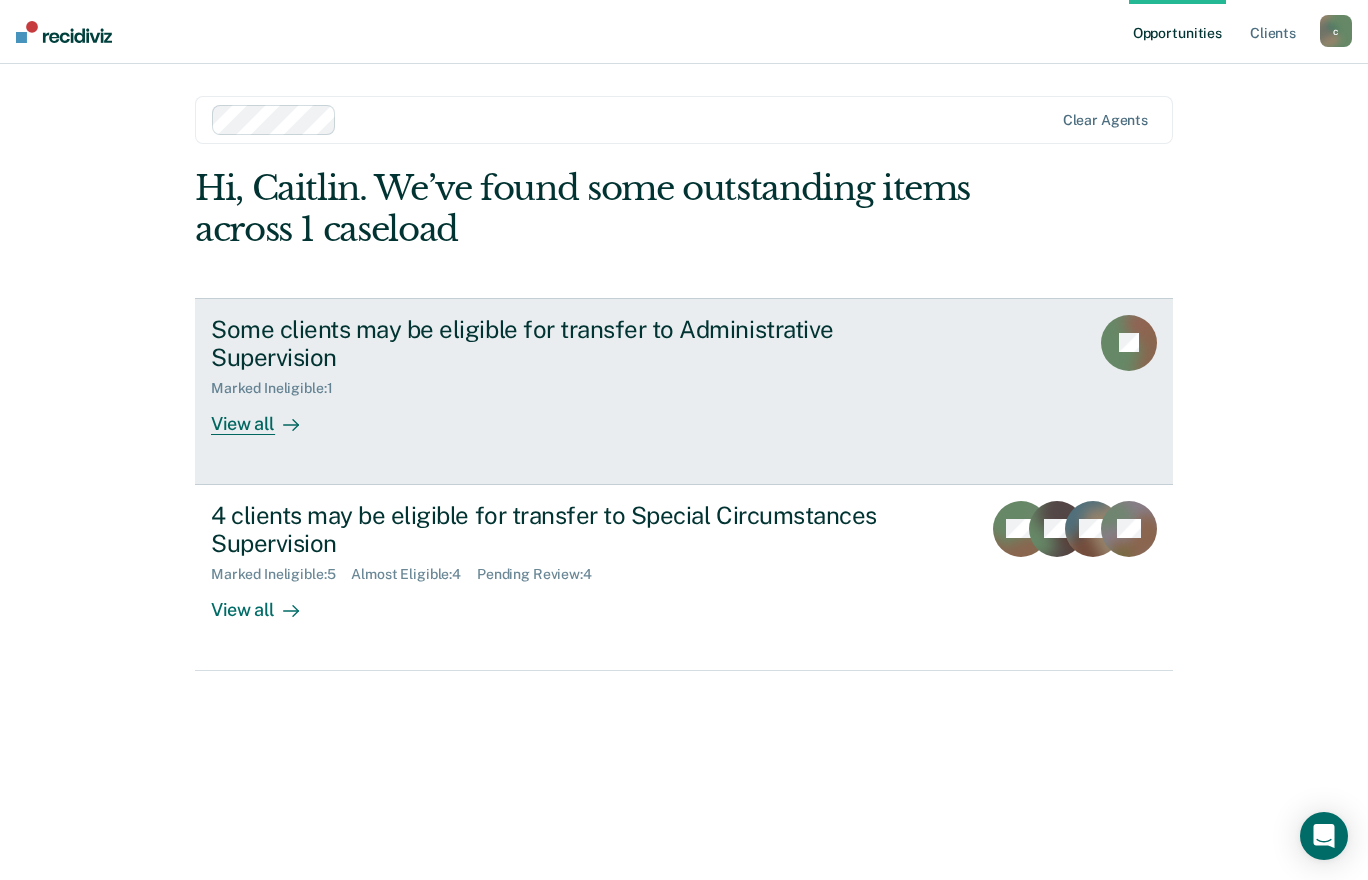 click on "View all" at bounding box center (267, 416) 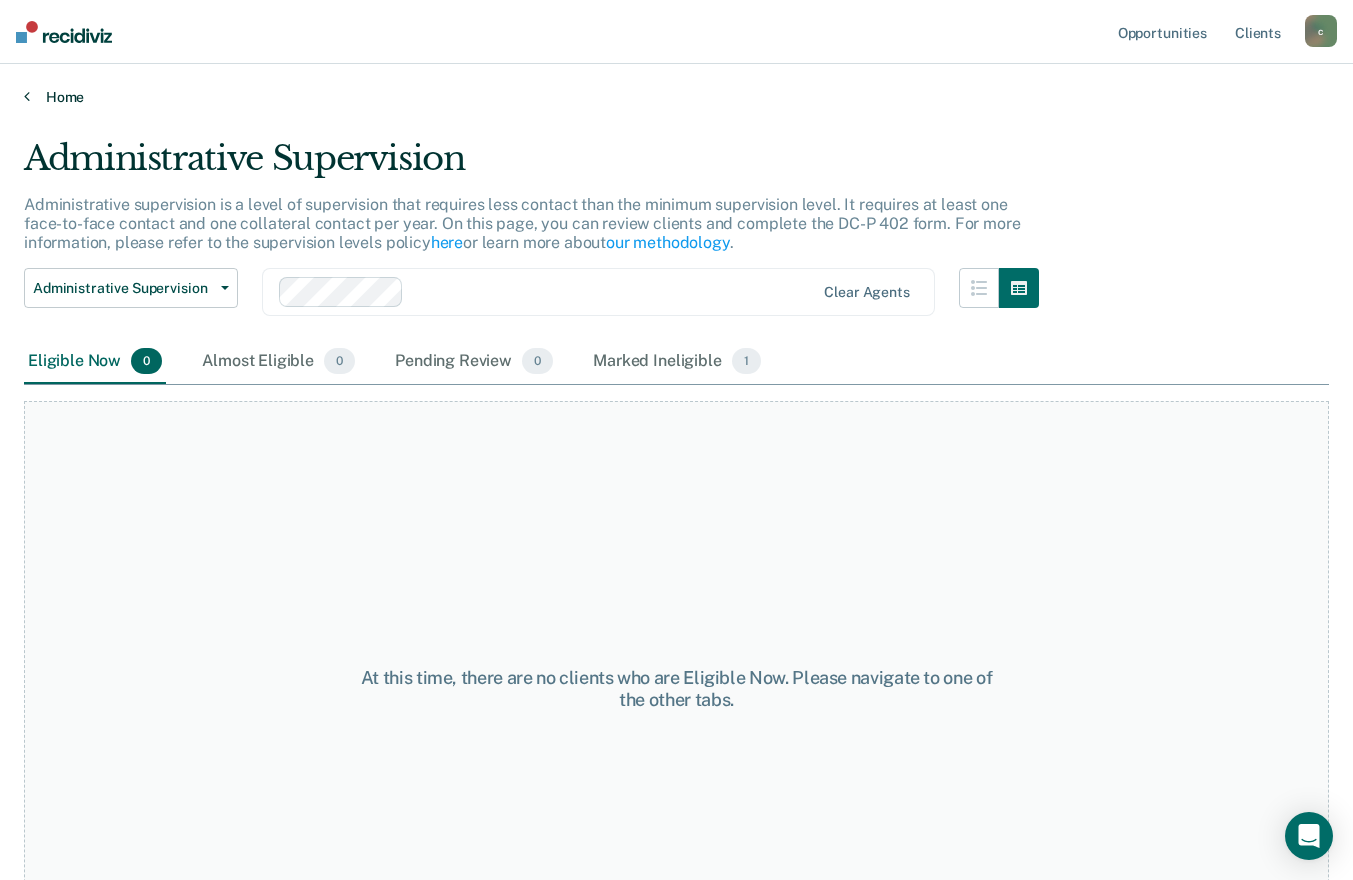 click on "Home" at bounding box center (676, 97) 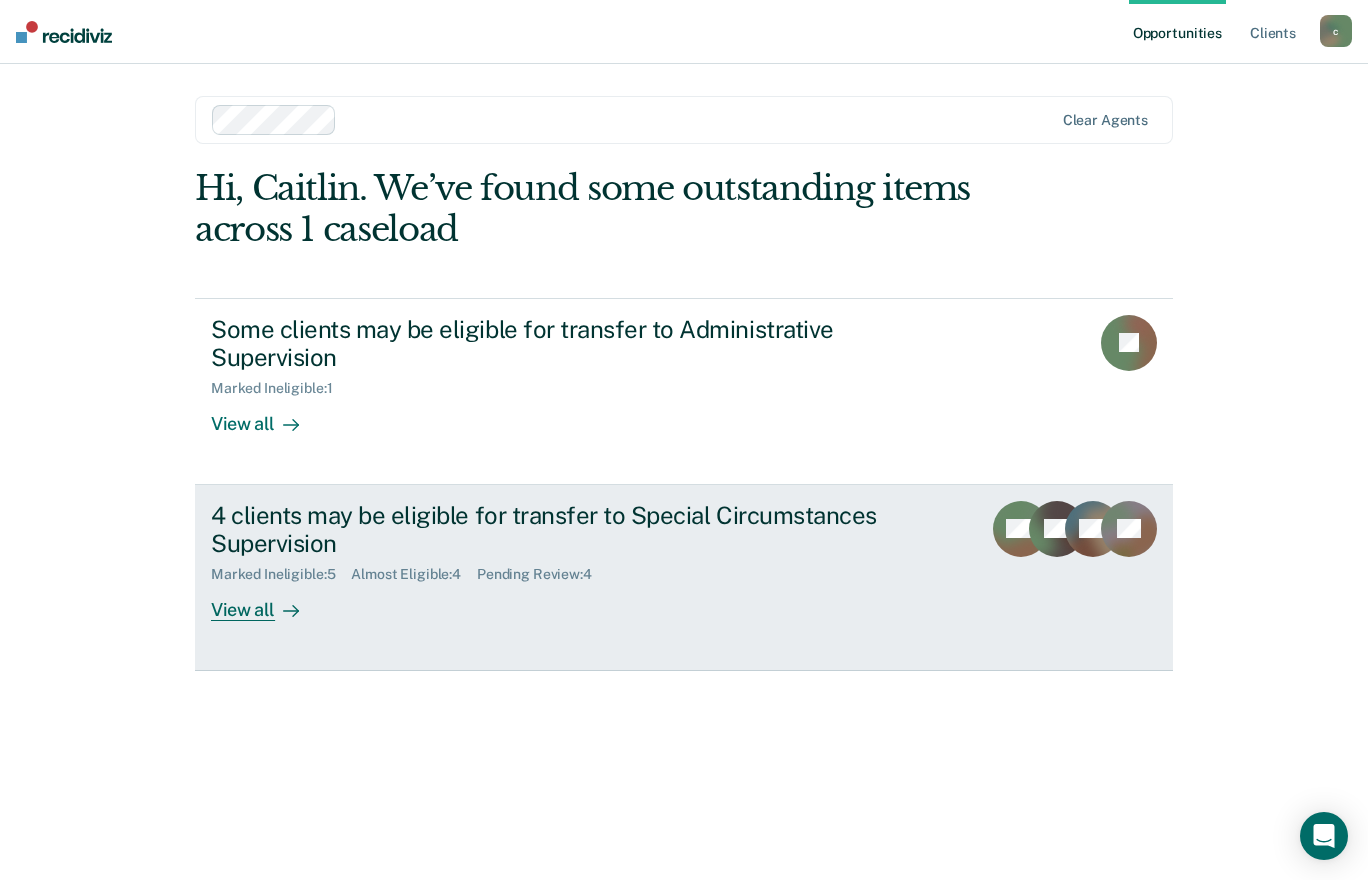 click on "4 clients may be eligible for transfer to Special Circumstances Supervision" at bounding box center [562, 530] 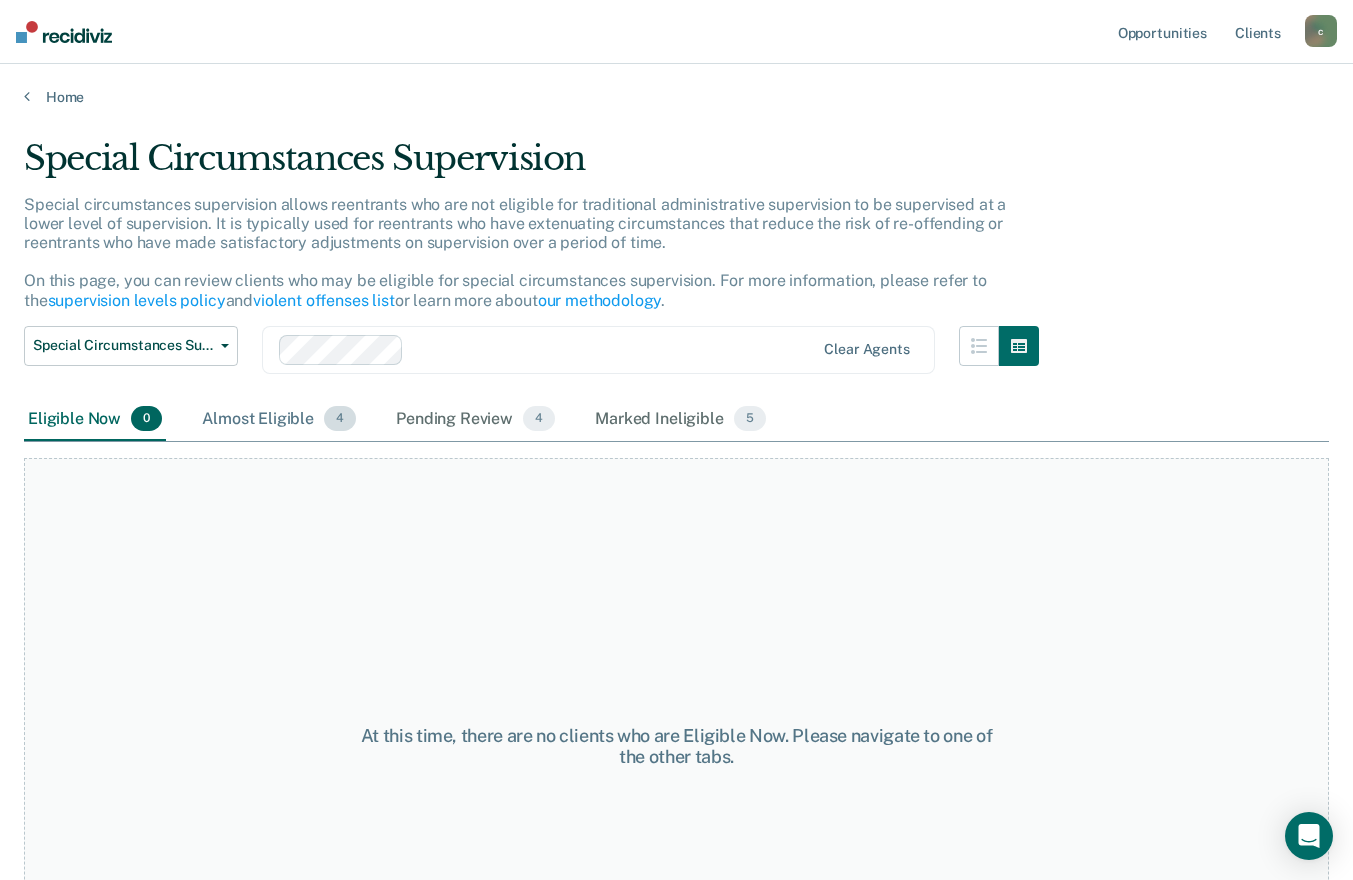 click on "Almost Eligible 4" at bounding box center [279, 420] 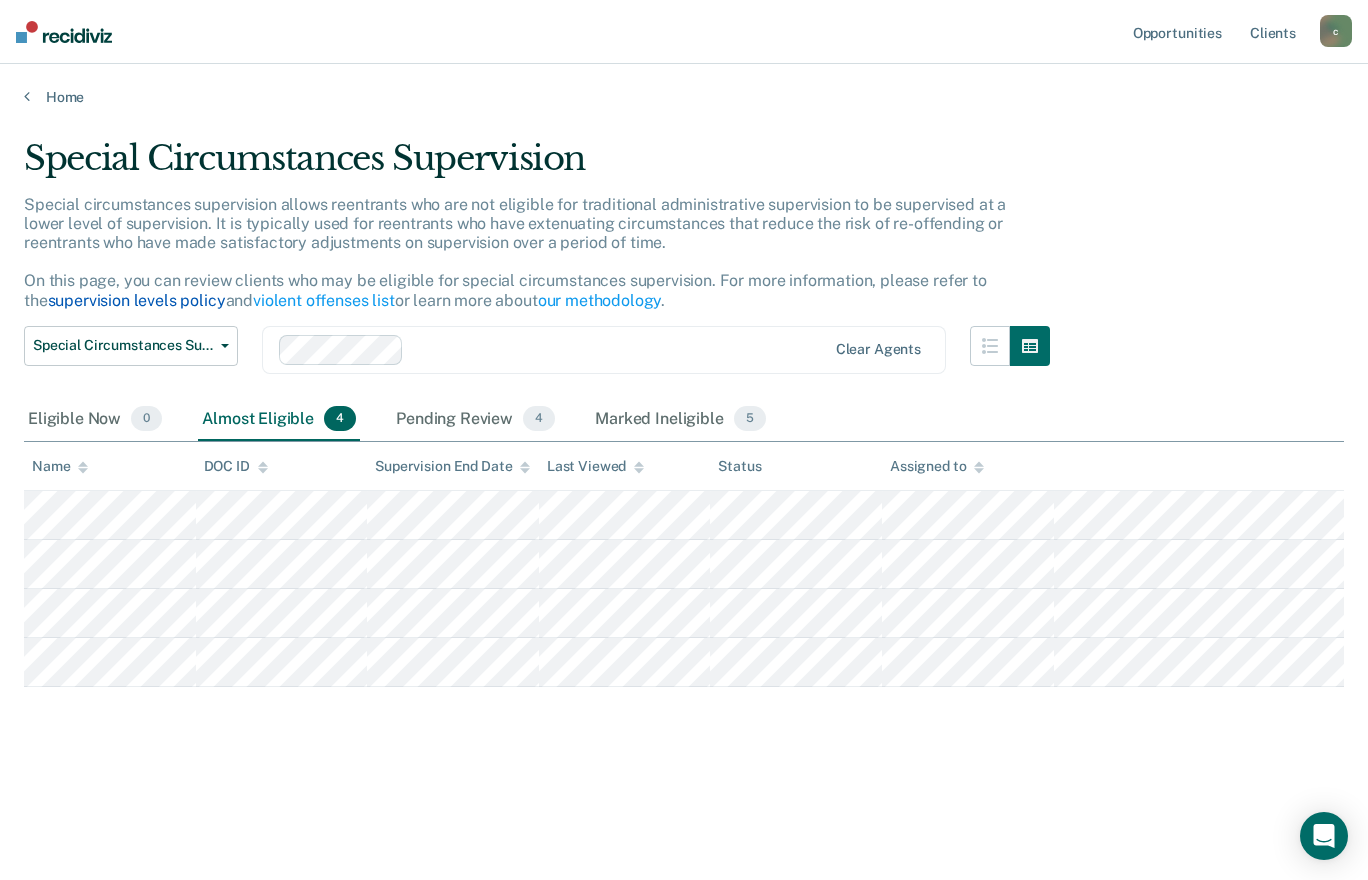 click on "supervision levels policy" at bounding box center (137, 300) 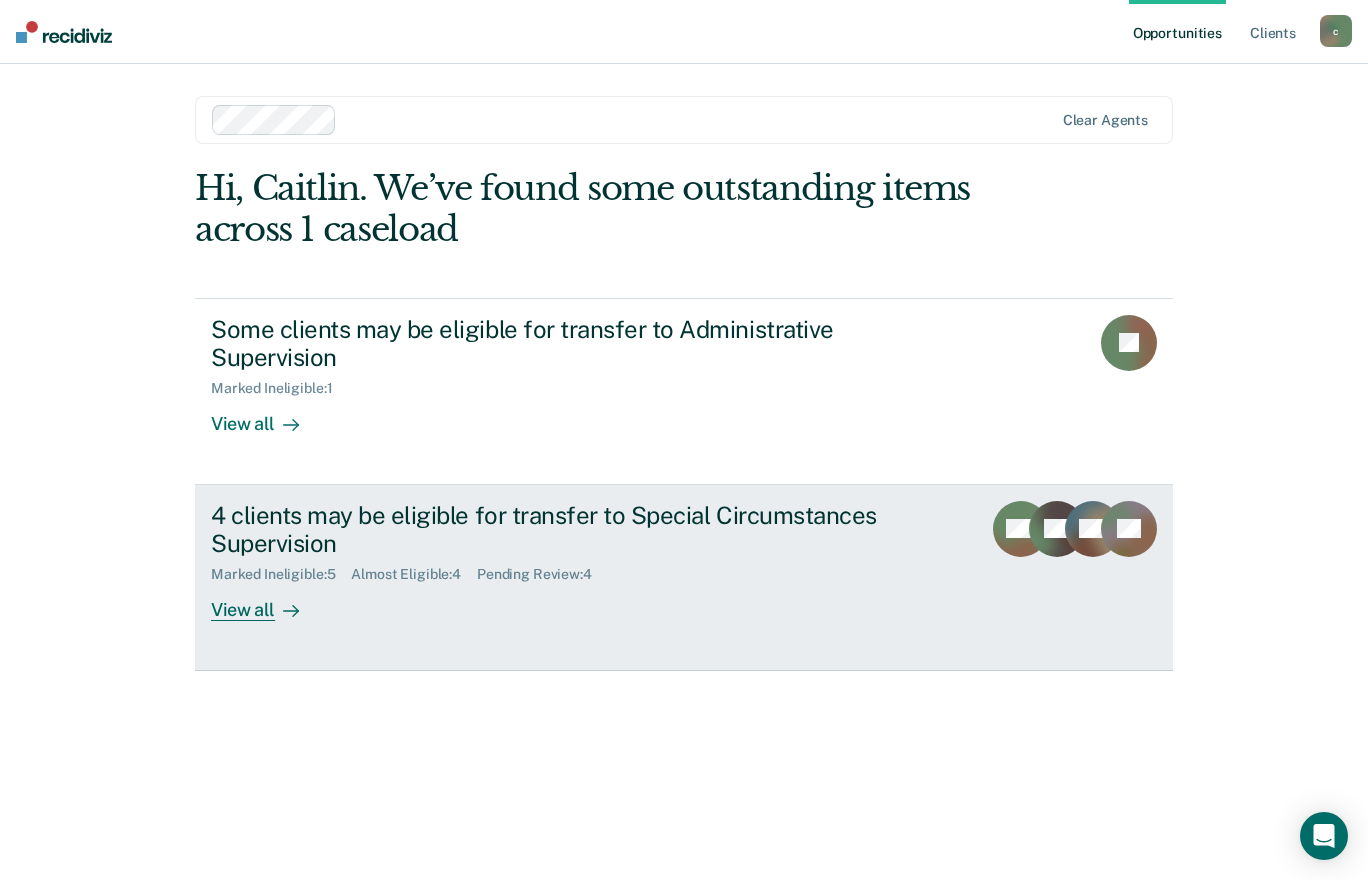 click on "4 clients may be eligible for transfer to Special Circumstances Supervision Marked Ineligible :  5 Almost Eligible :  4 Pending Review :  4 View all" at bounding box center [586, 561] 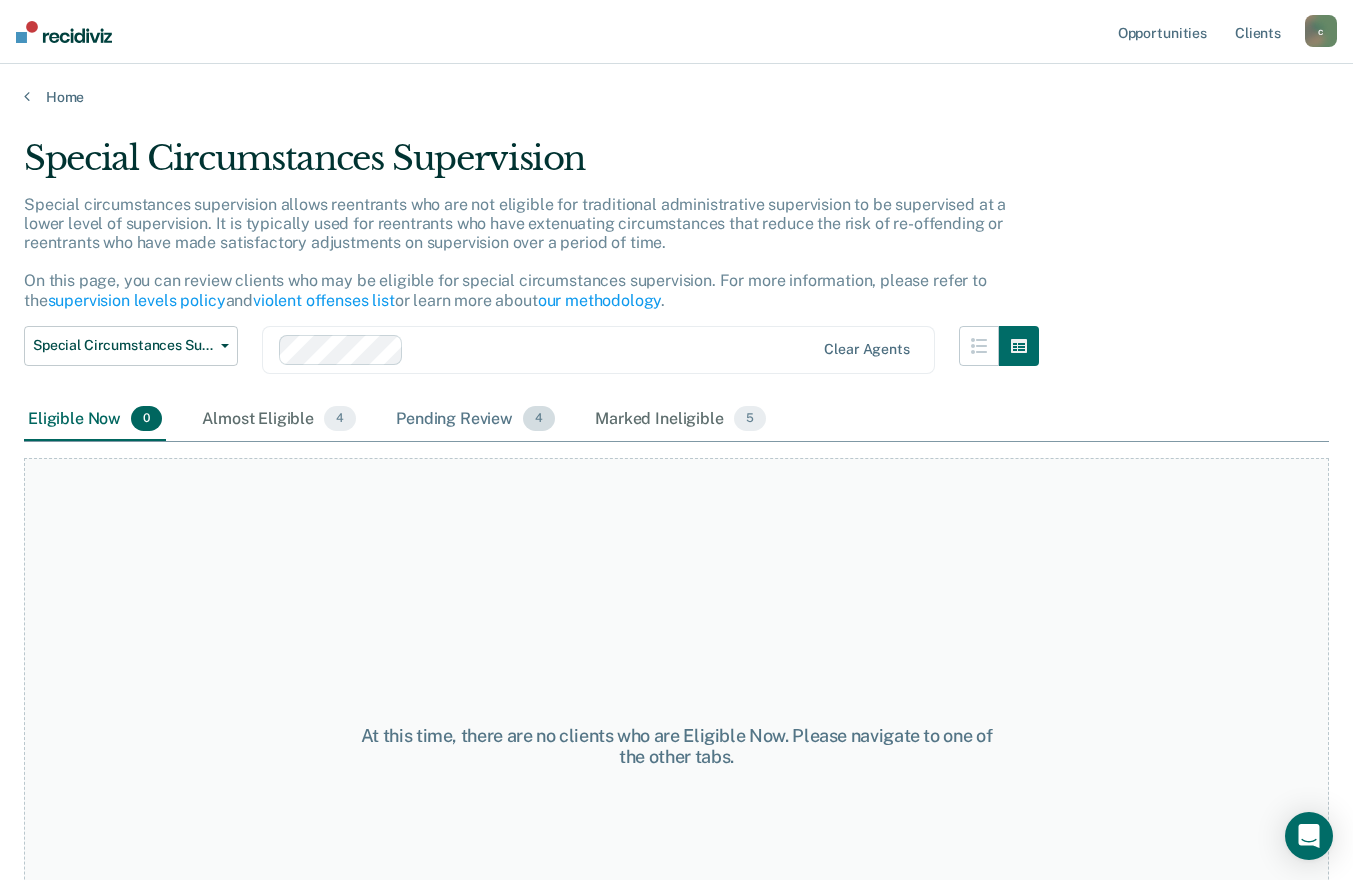 click on "Pending Review 4" at bounding box center (475, 420) 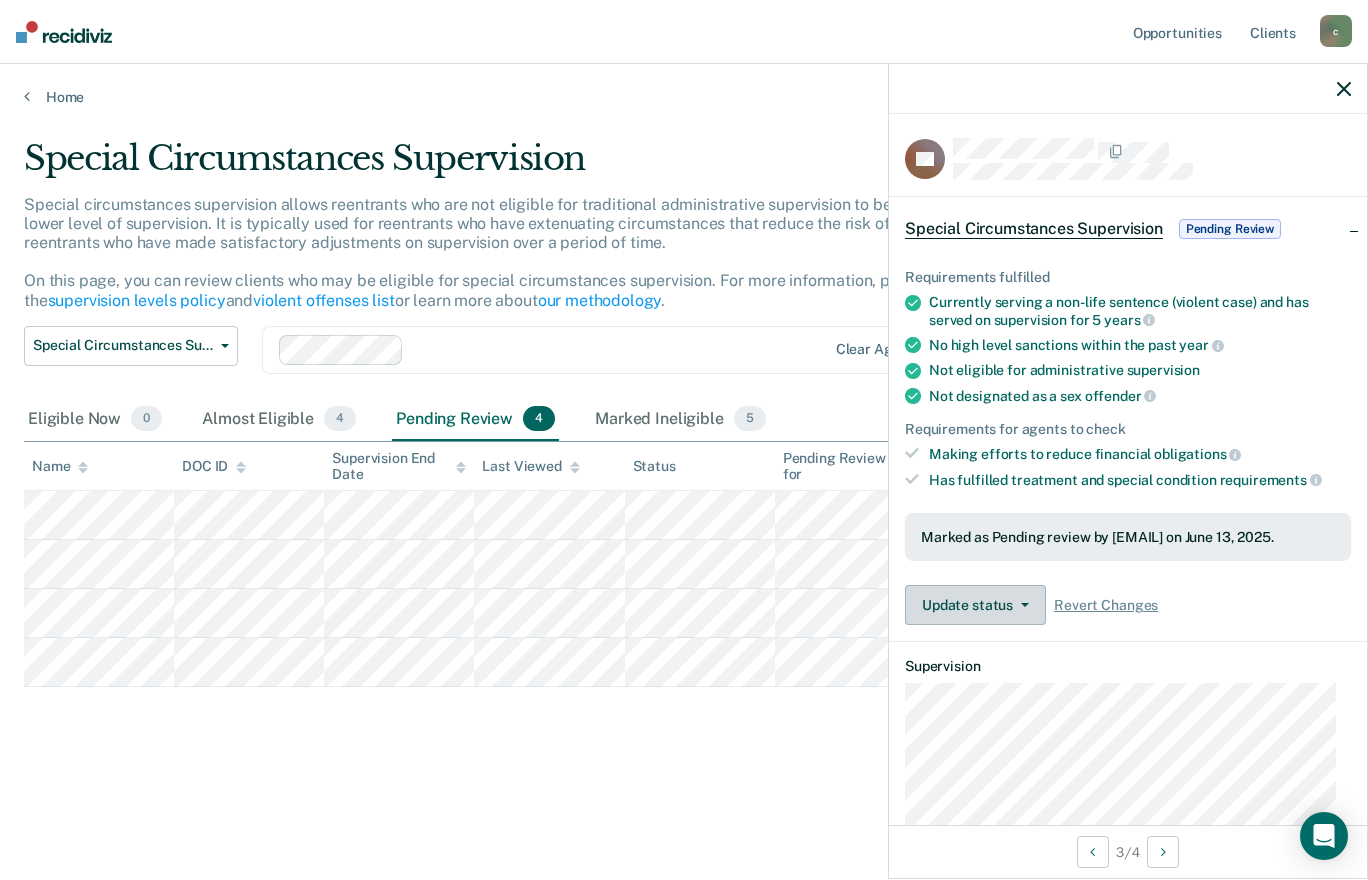 click on "Update status" at bounding box center (975, 605) 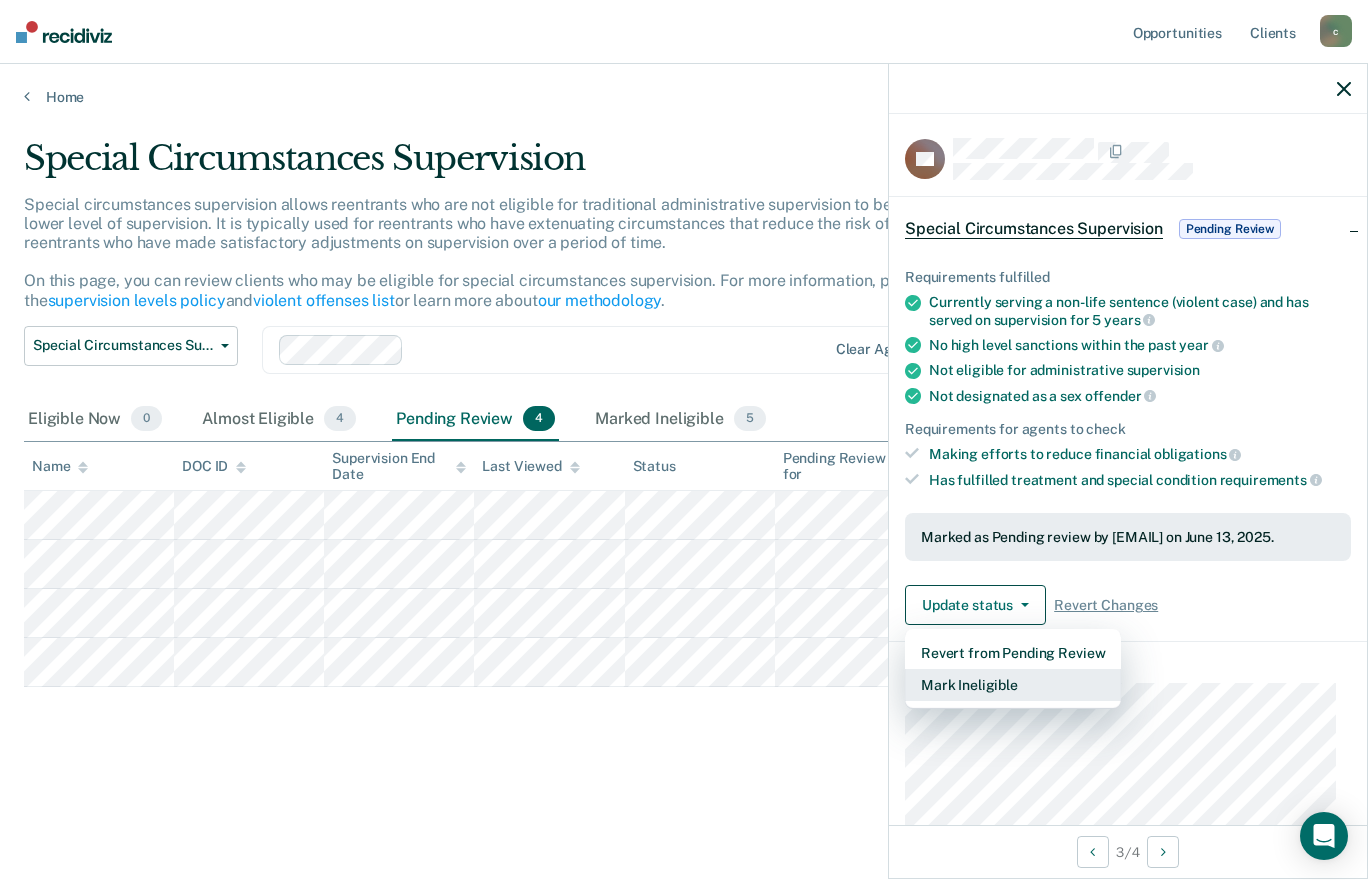 click on "Mark Ineligible" at bounding box center (1013, 685) 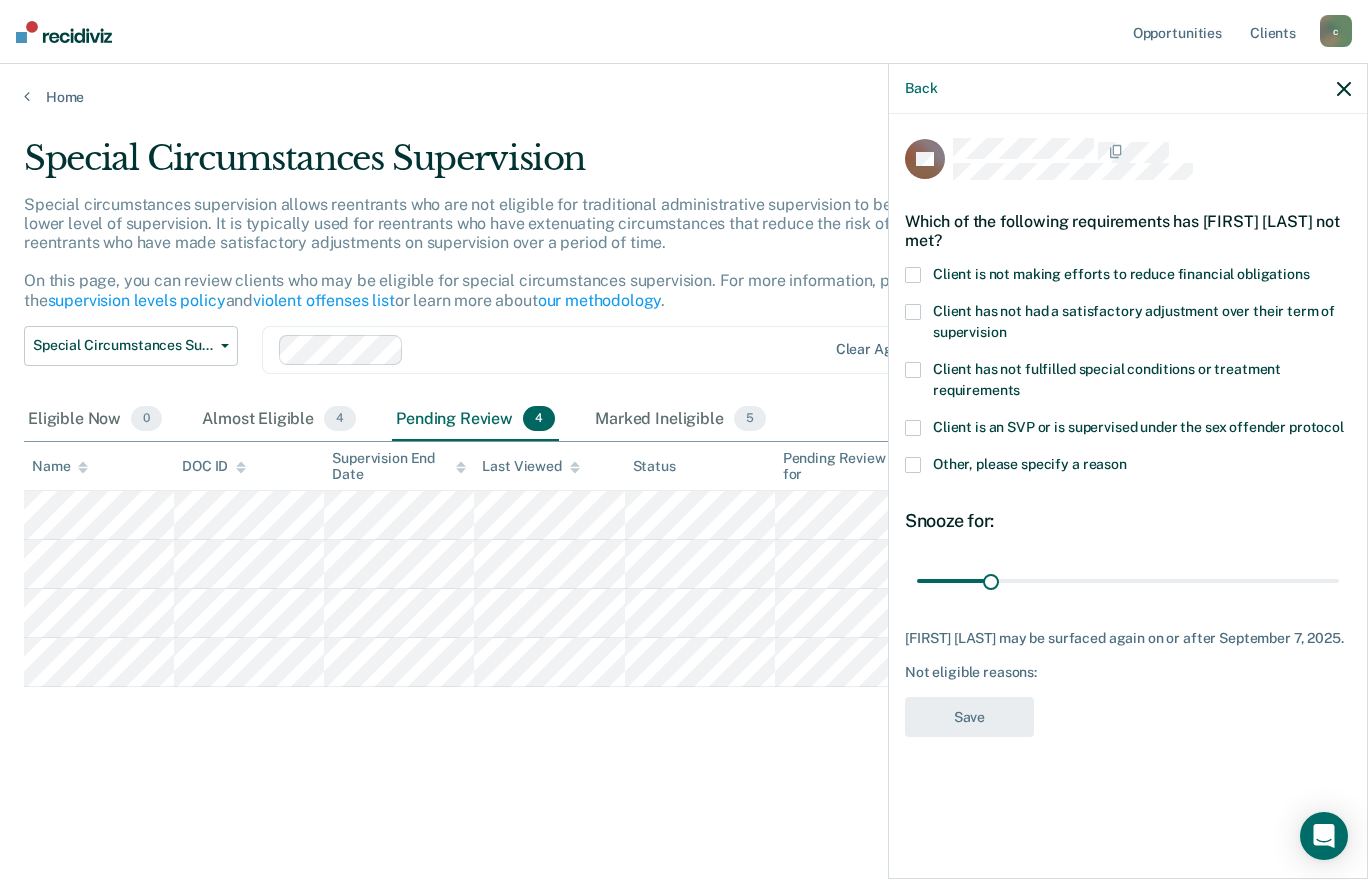 click at bounding box center [913, 370] 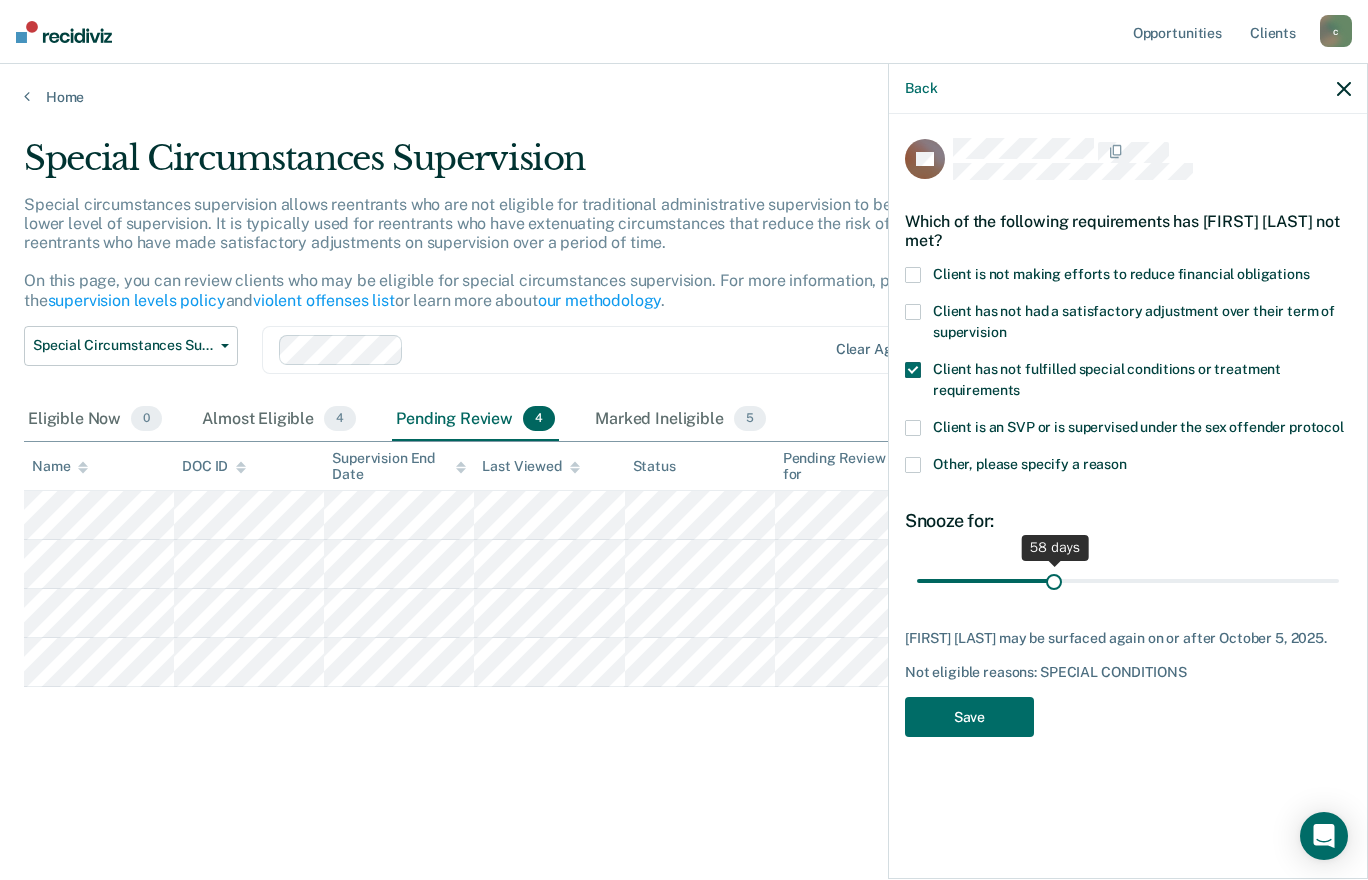 drag, startPoint x: 990, startPoint y: 574, endPoint x: 1054, endPoint y: 576, distance: 64.03124 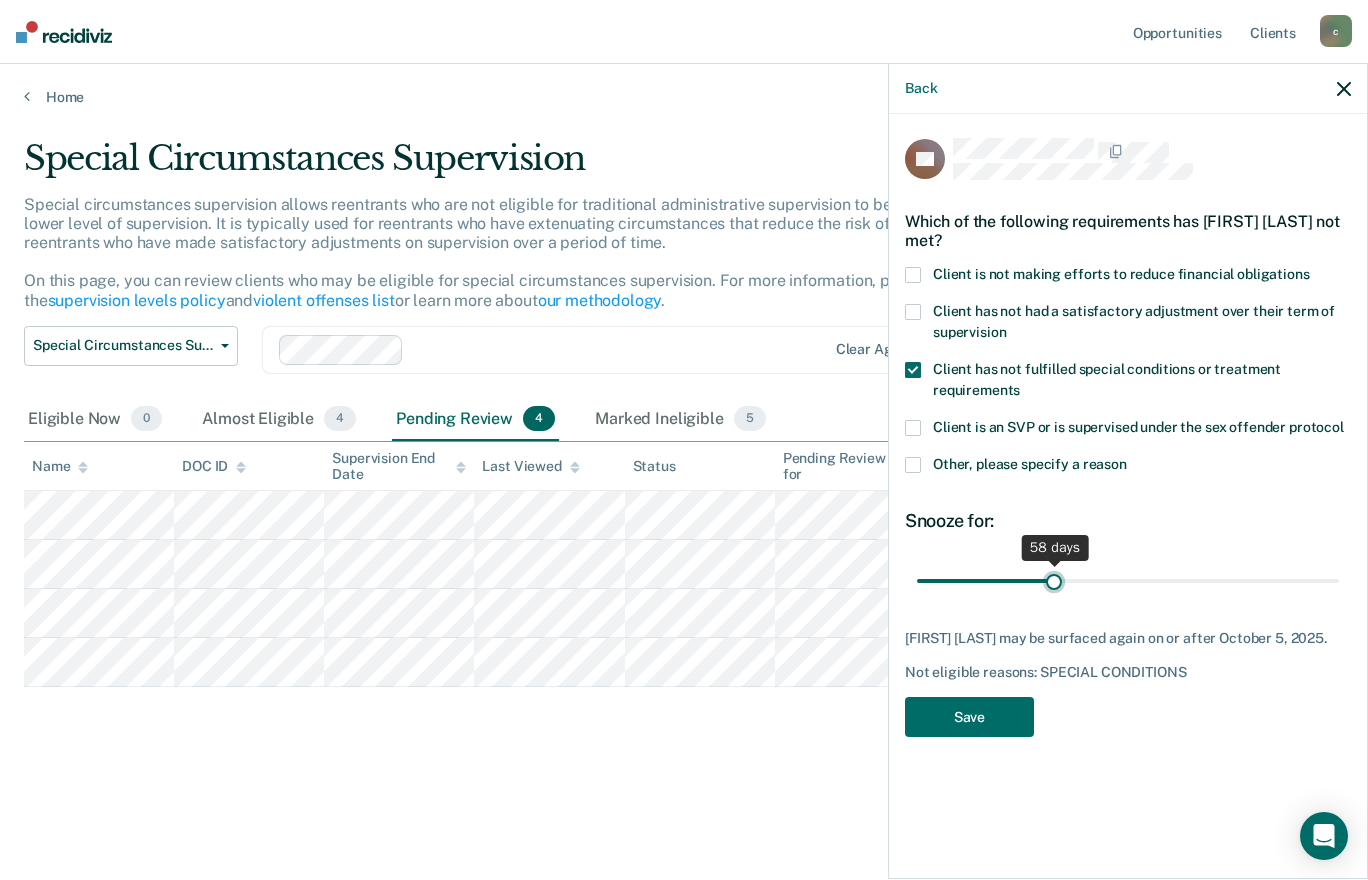 click at bounding box center (1128, 580) 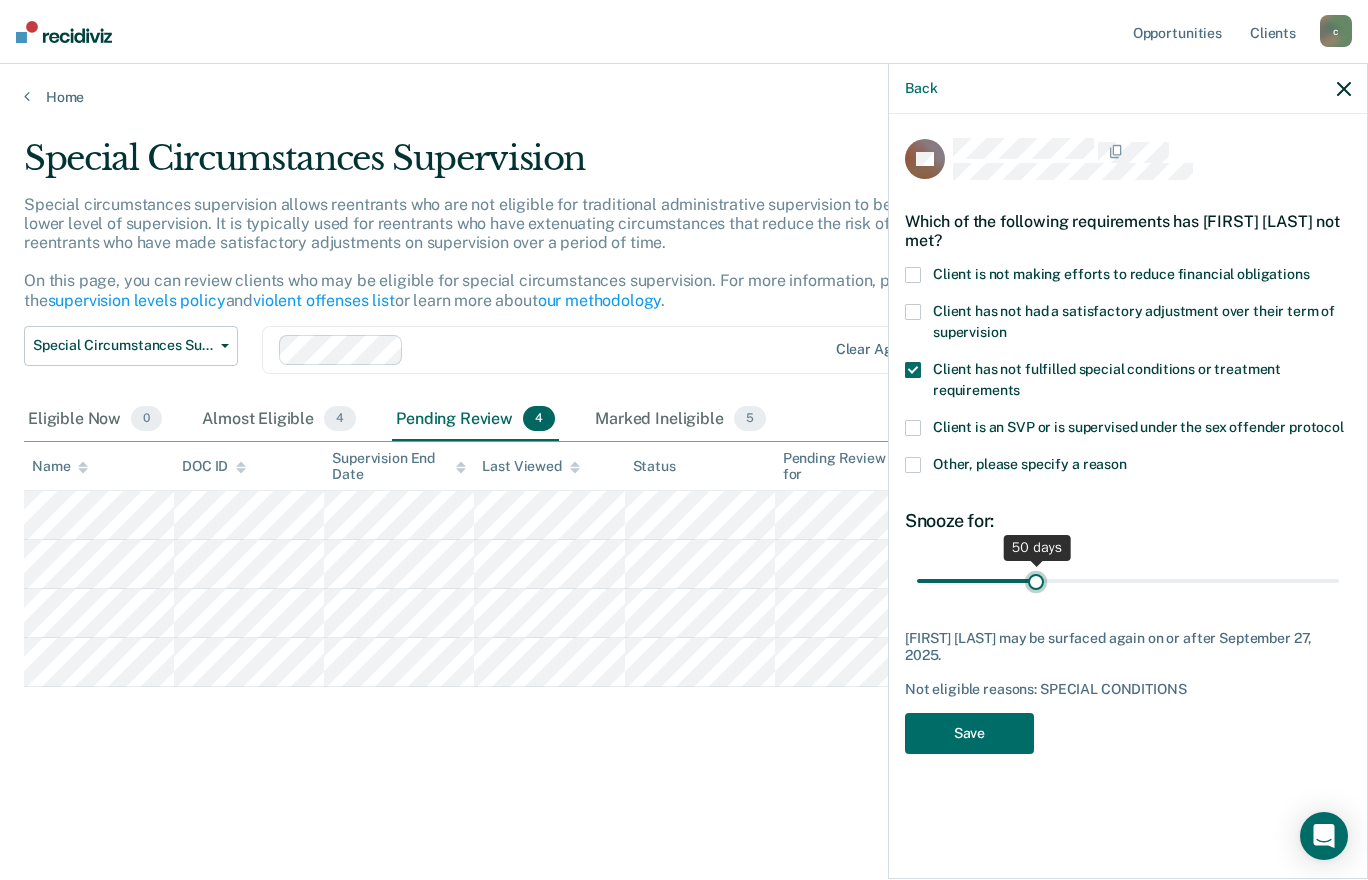 drag, startPoint x: 1054, startPoint y: 576, endPoint x: 1036, endPoint y: 577, distance: 18.027756 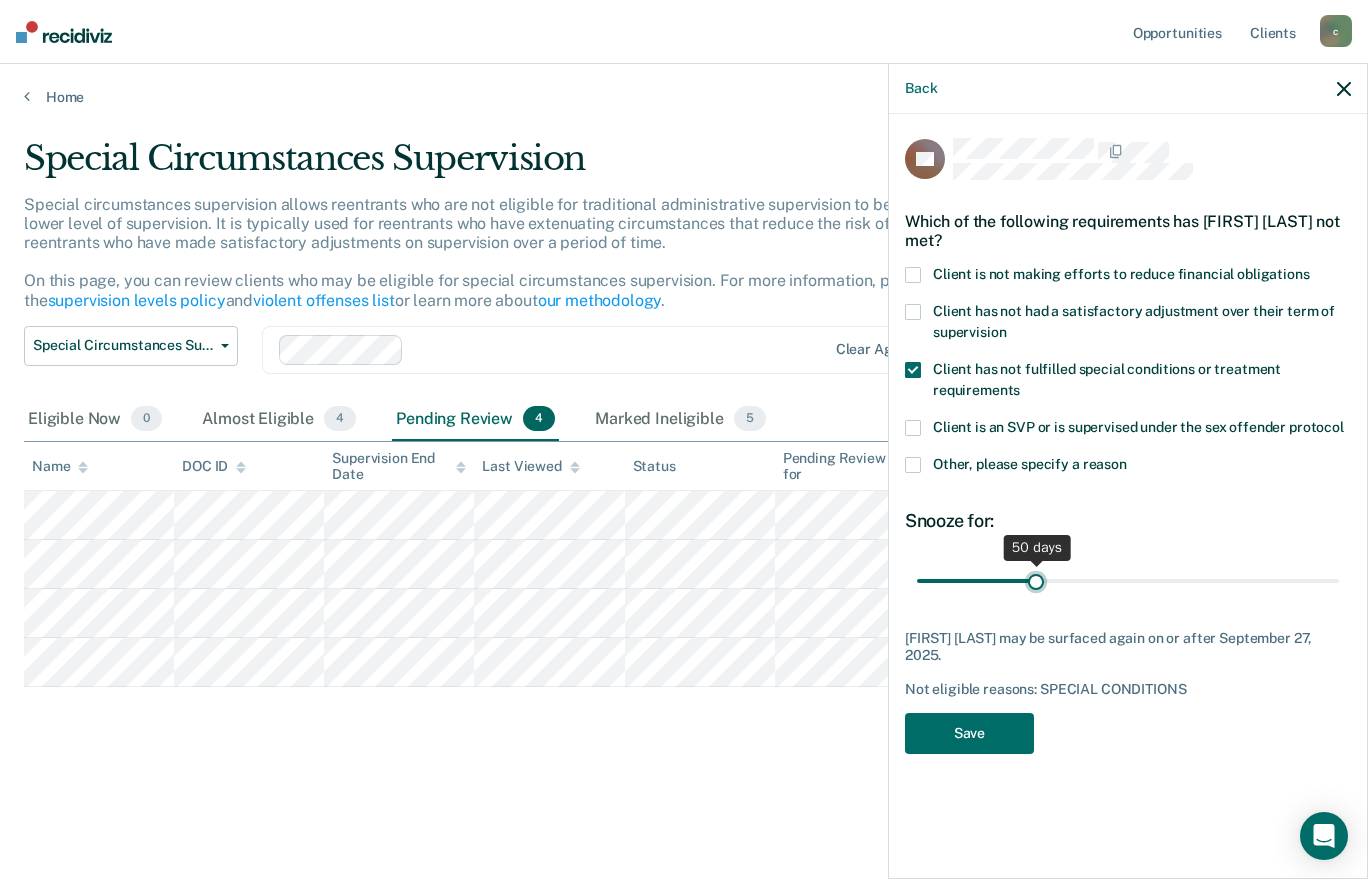 type on "50" 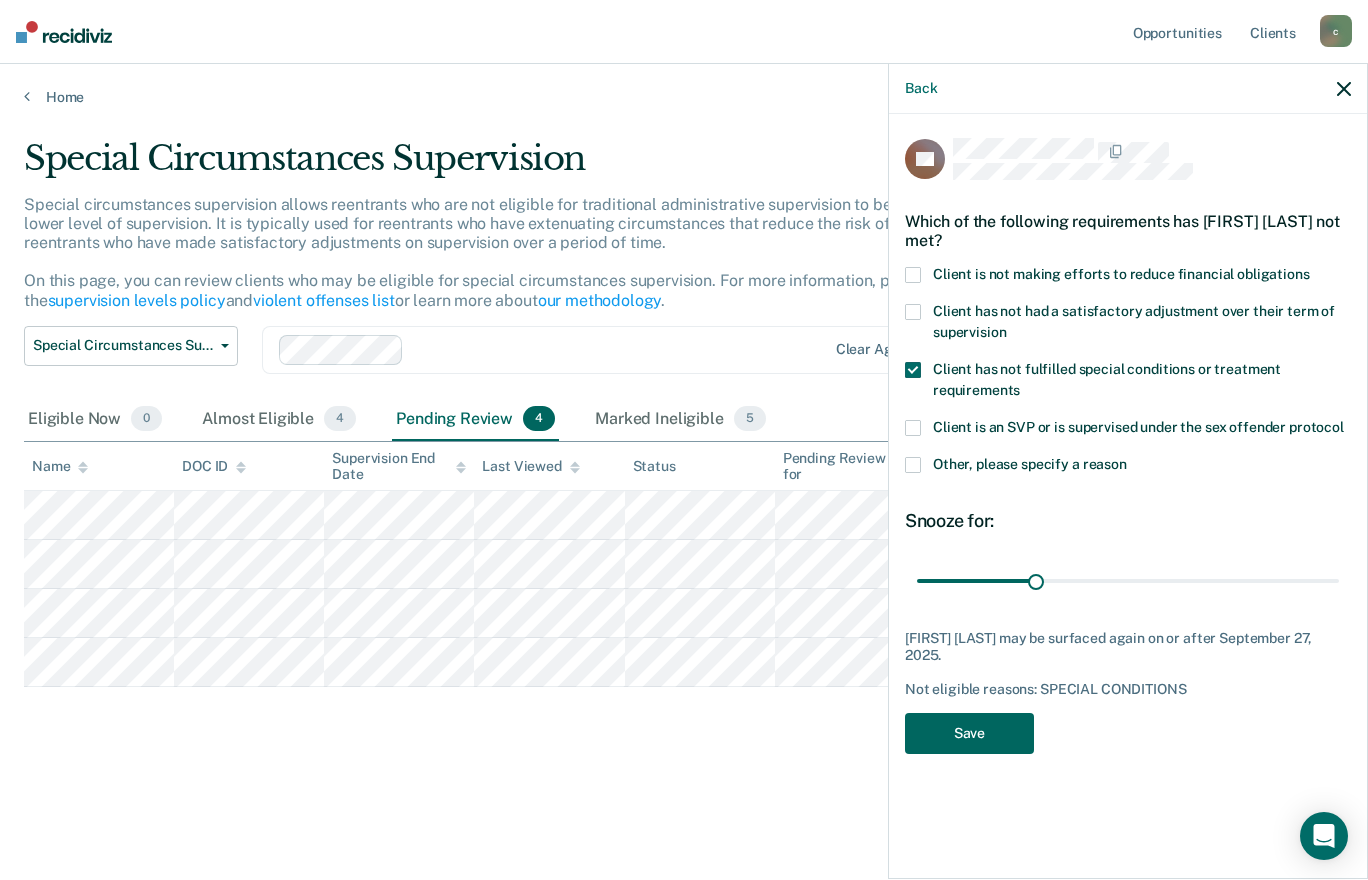click on "Save" at bounding box center [969, 733] 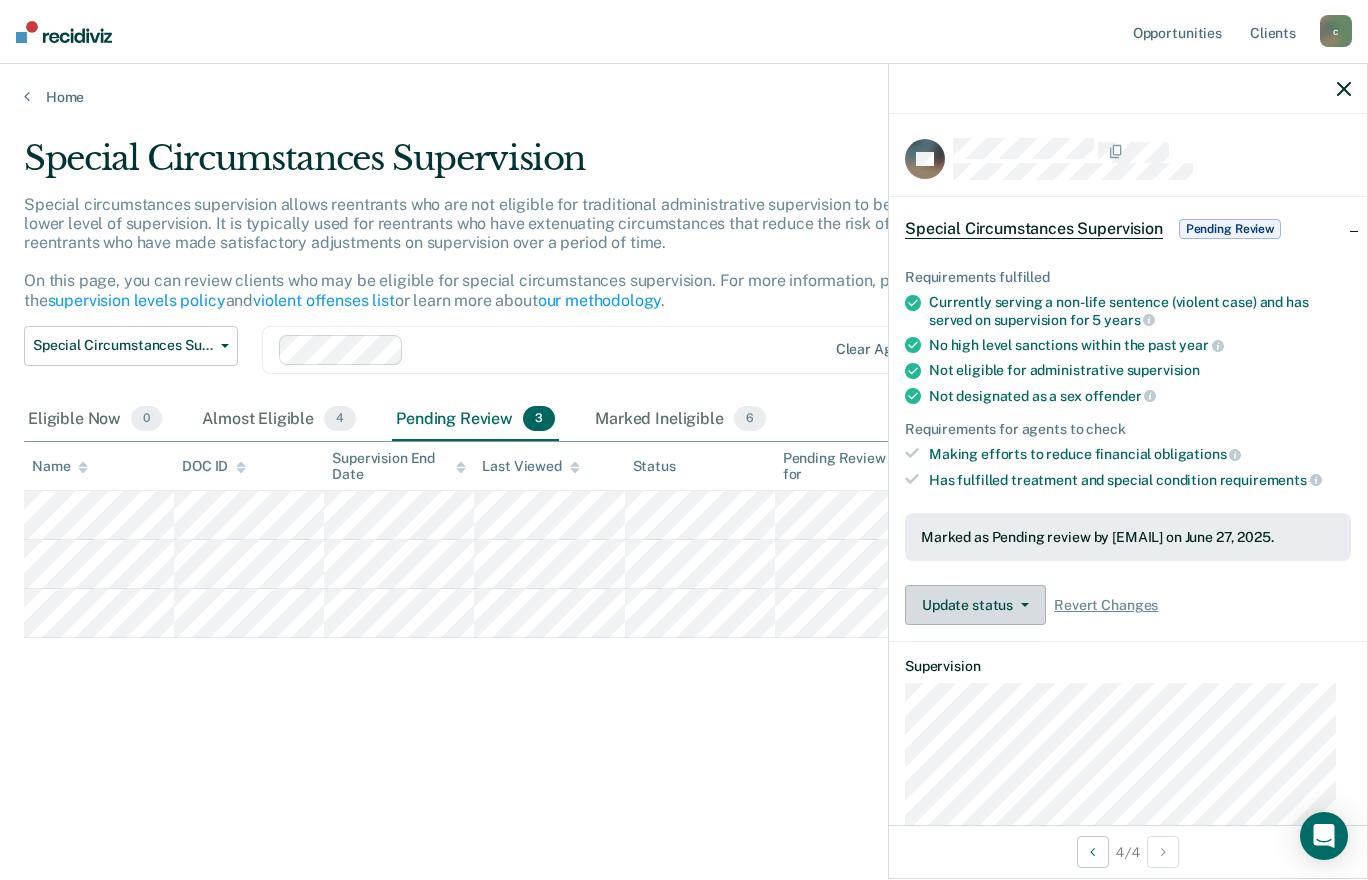 click on "Update status" at bounding box center (975, 605) 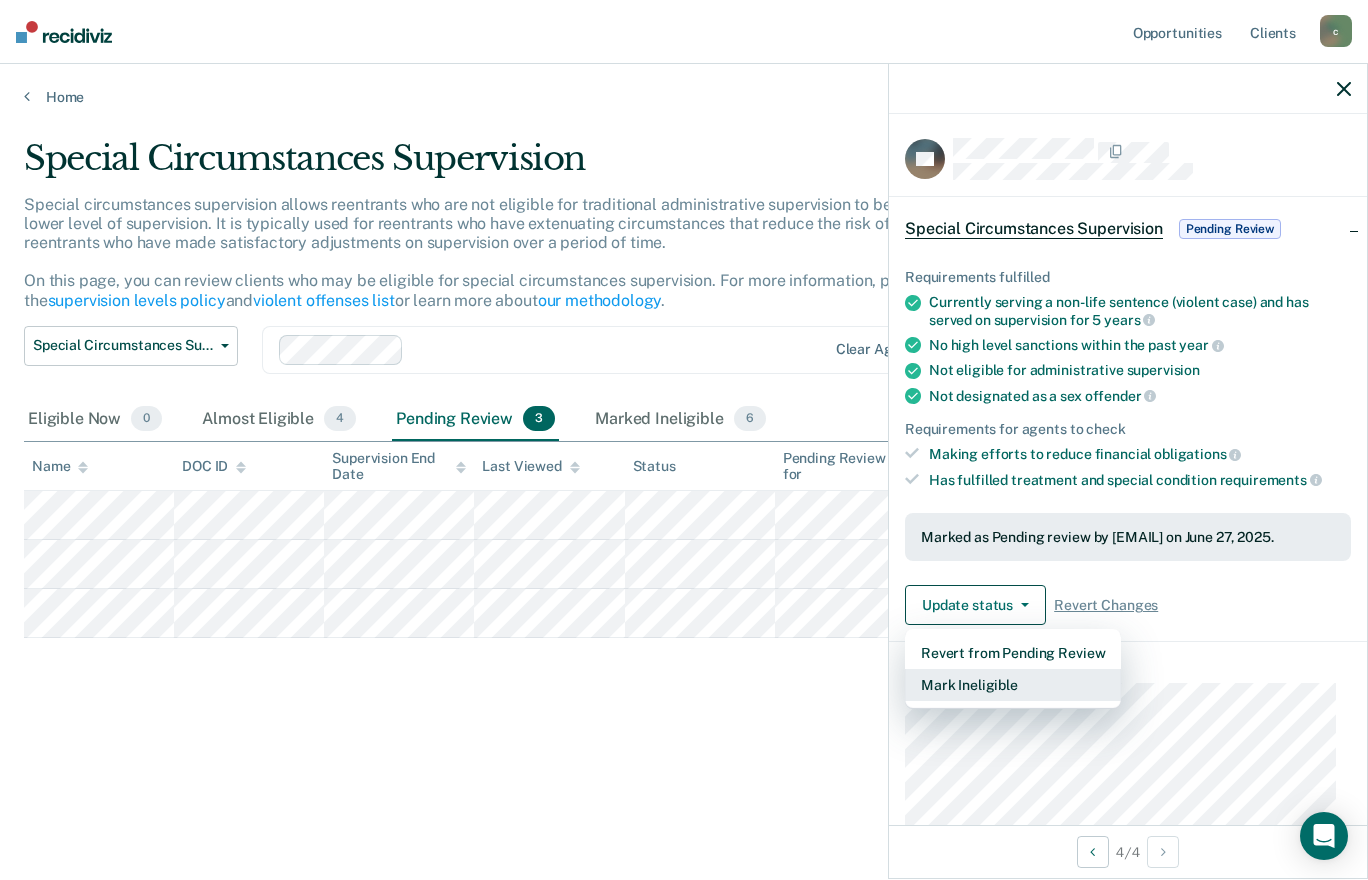 click on "Mark Ineligible" at bounding box center [1013, 685] 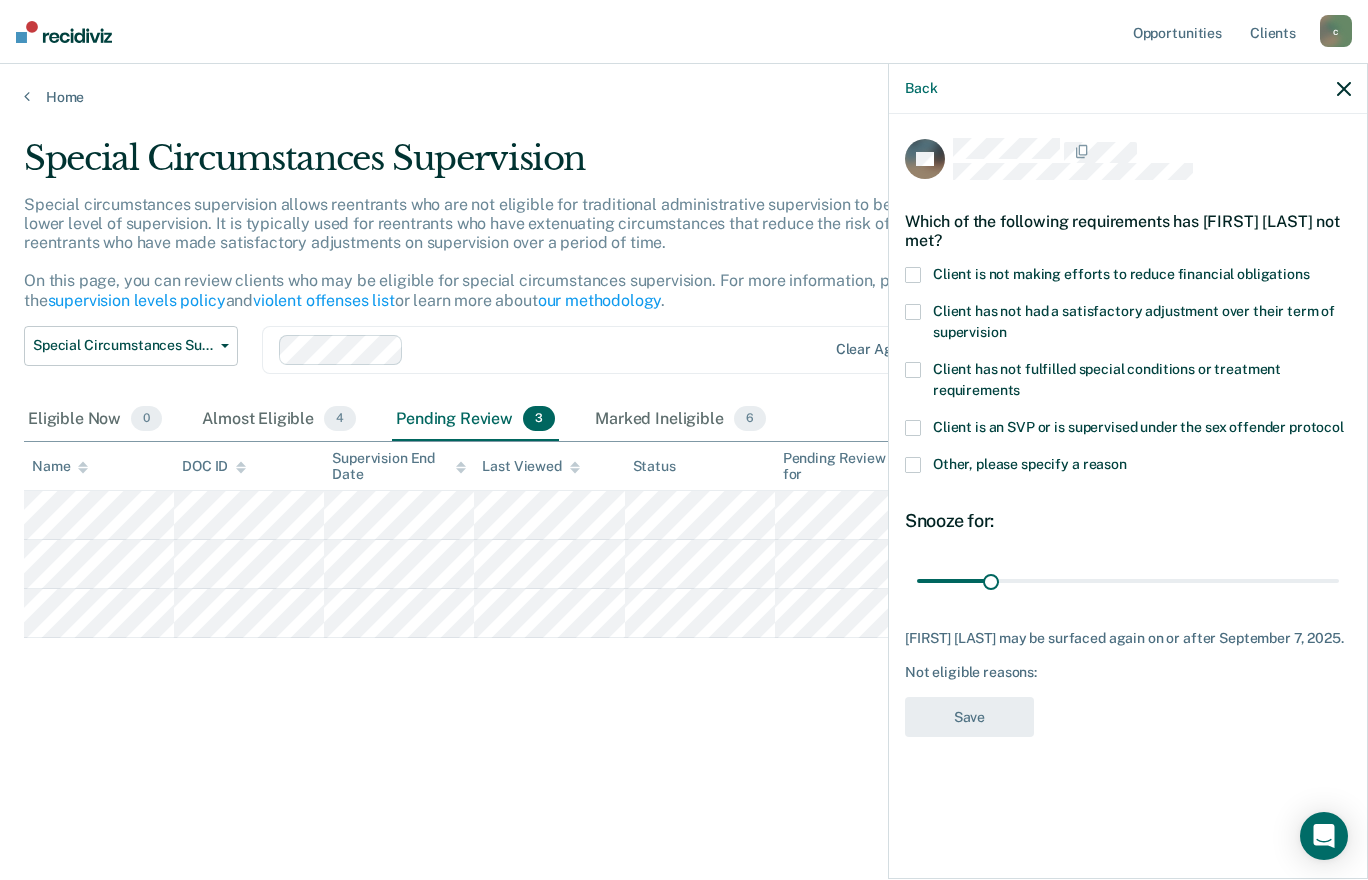 click at bounding box center (913, 312) 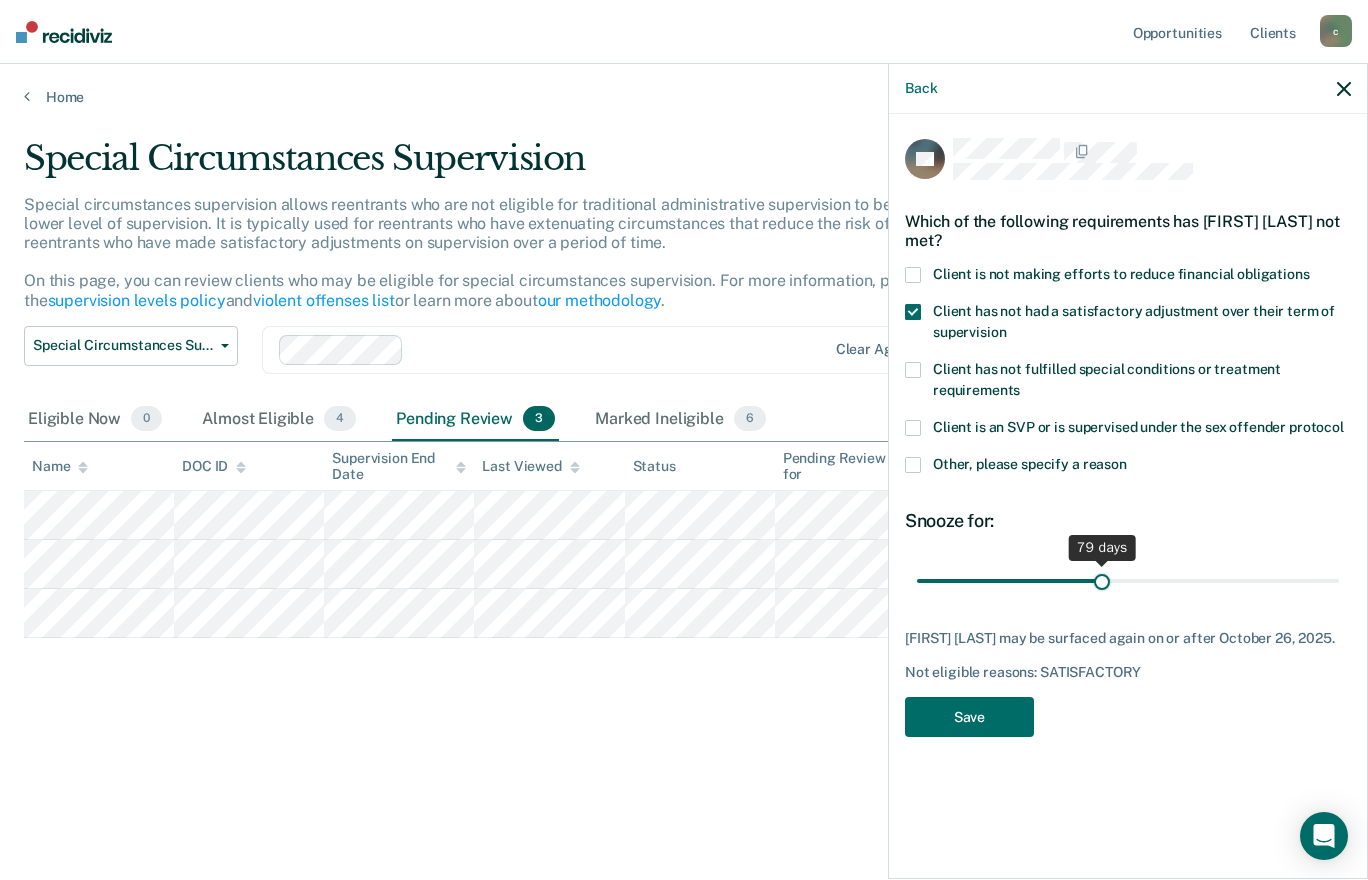 drag, startPoint x: 989, startPoint y: 575, endPoint x: 1102, endPoint y: 577, distance: 113.0177 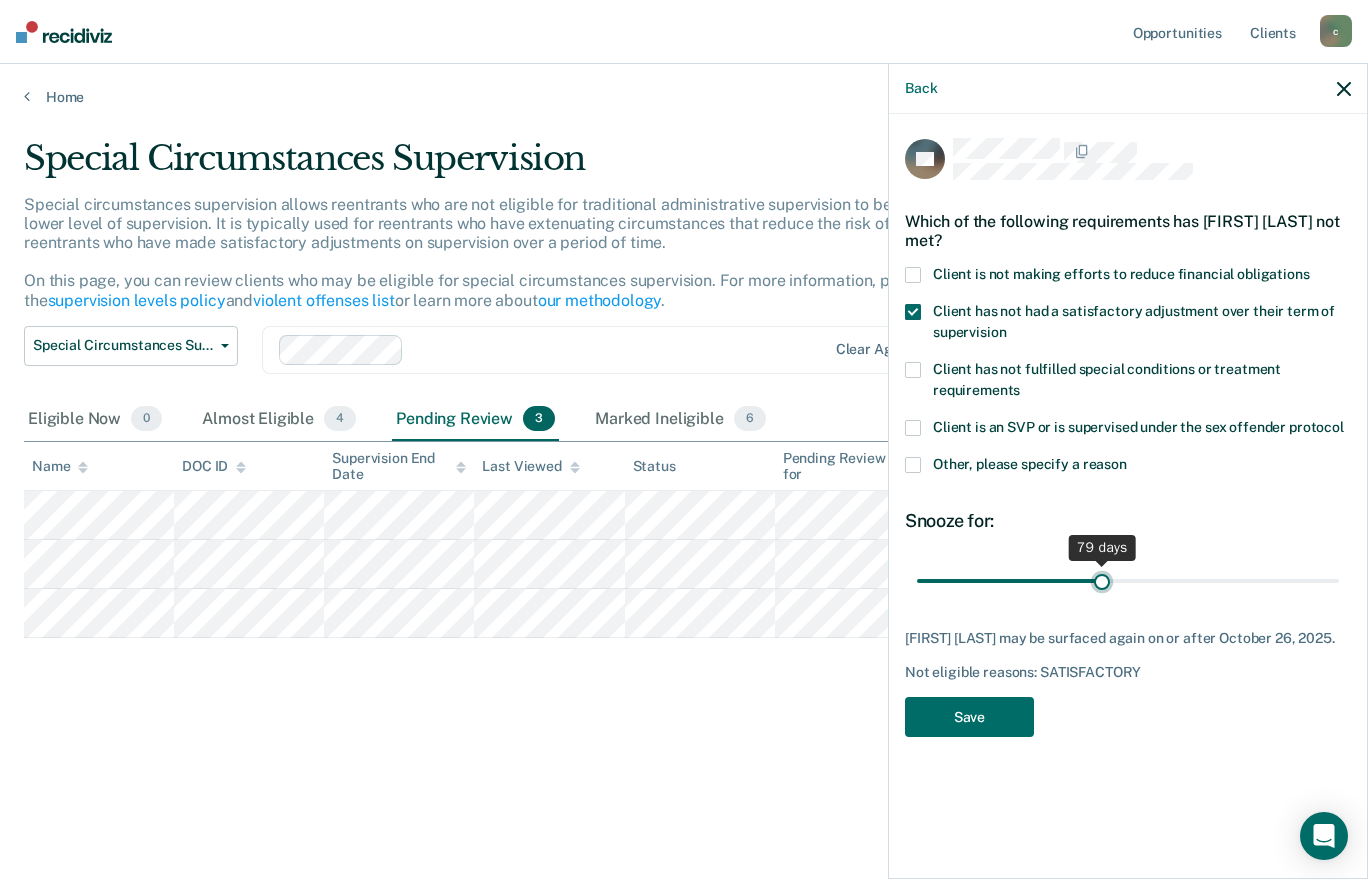 click at bounding box center (1128, 580) 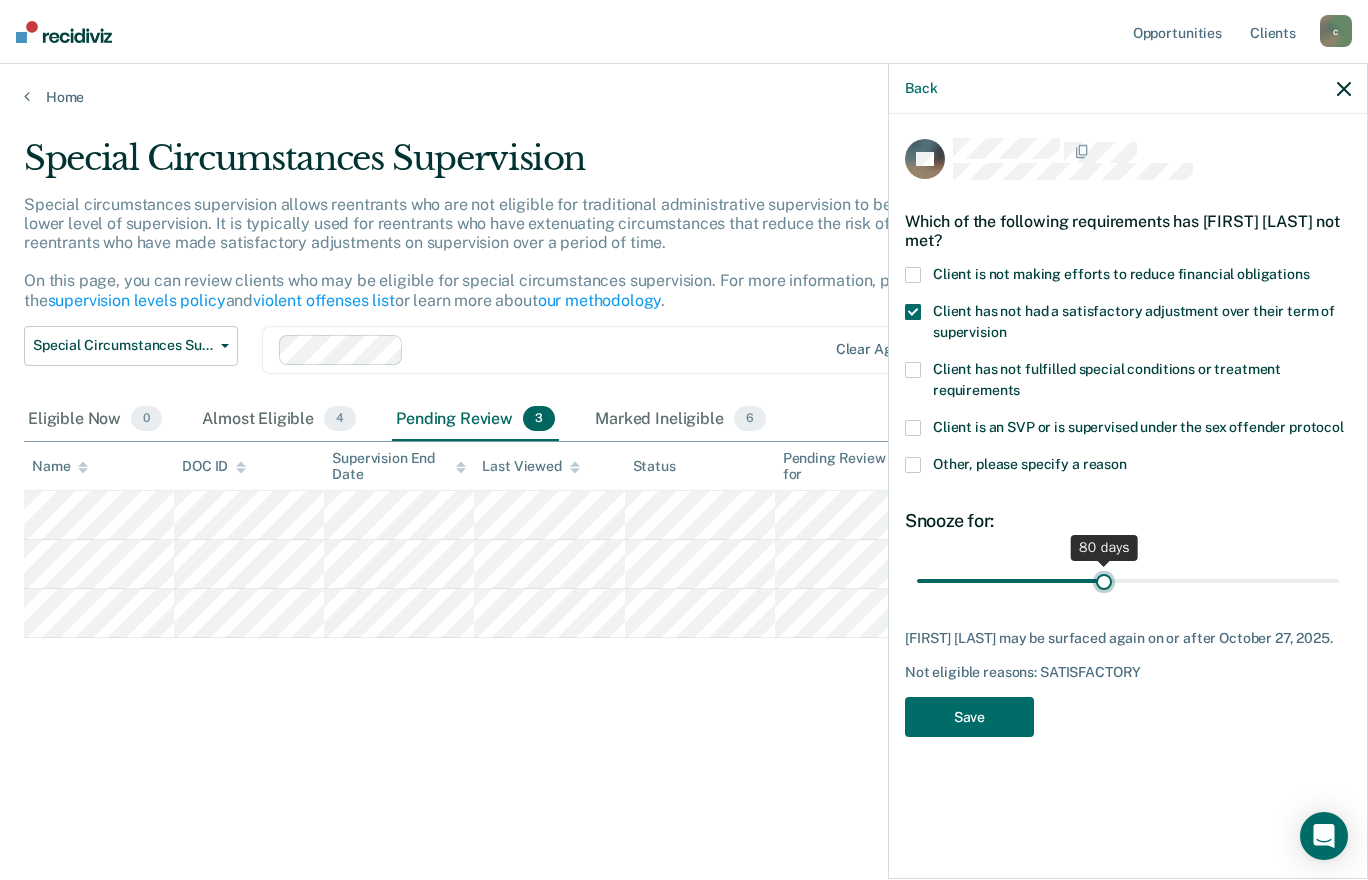 type on "80" 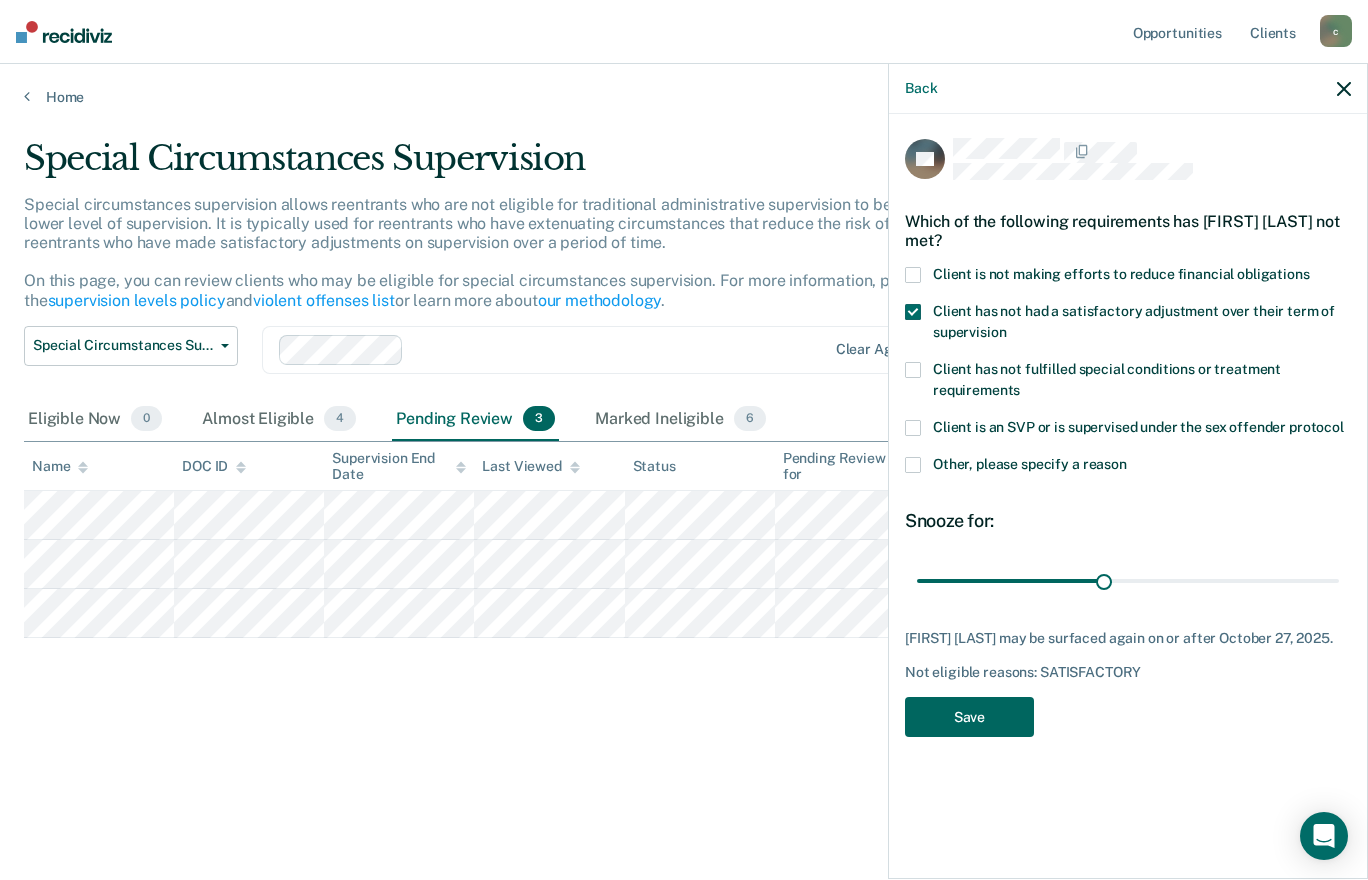 click on "Save" at bounding box center (969, 717) 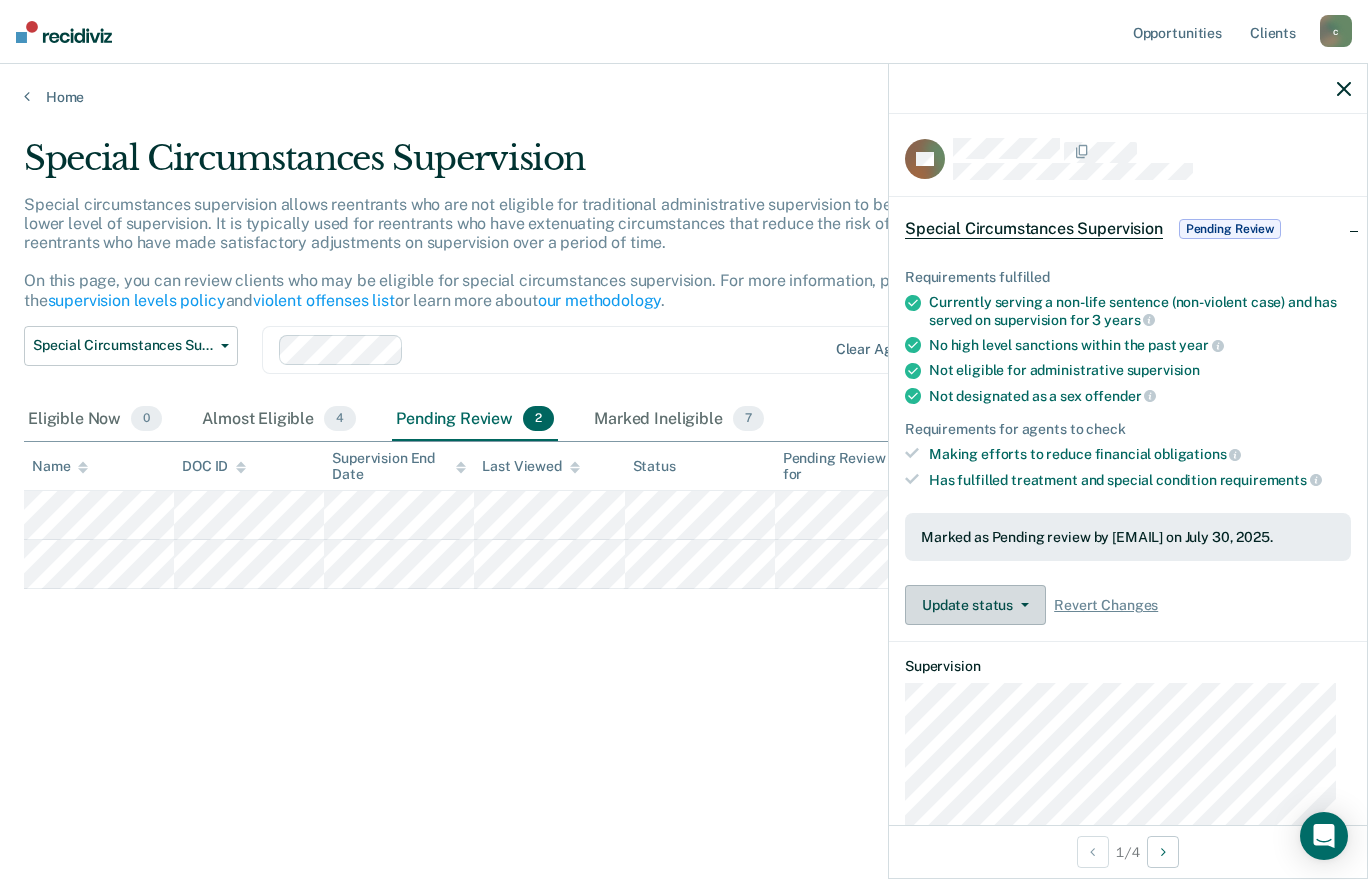 click at bounding box center [1021, 605] 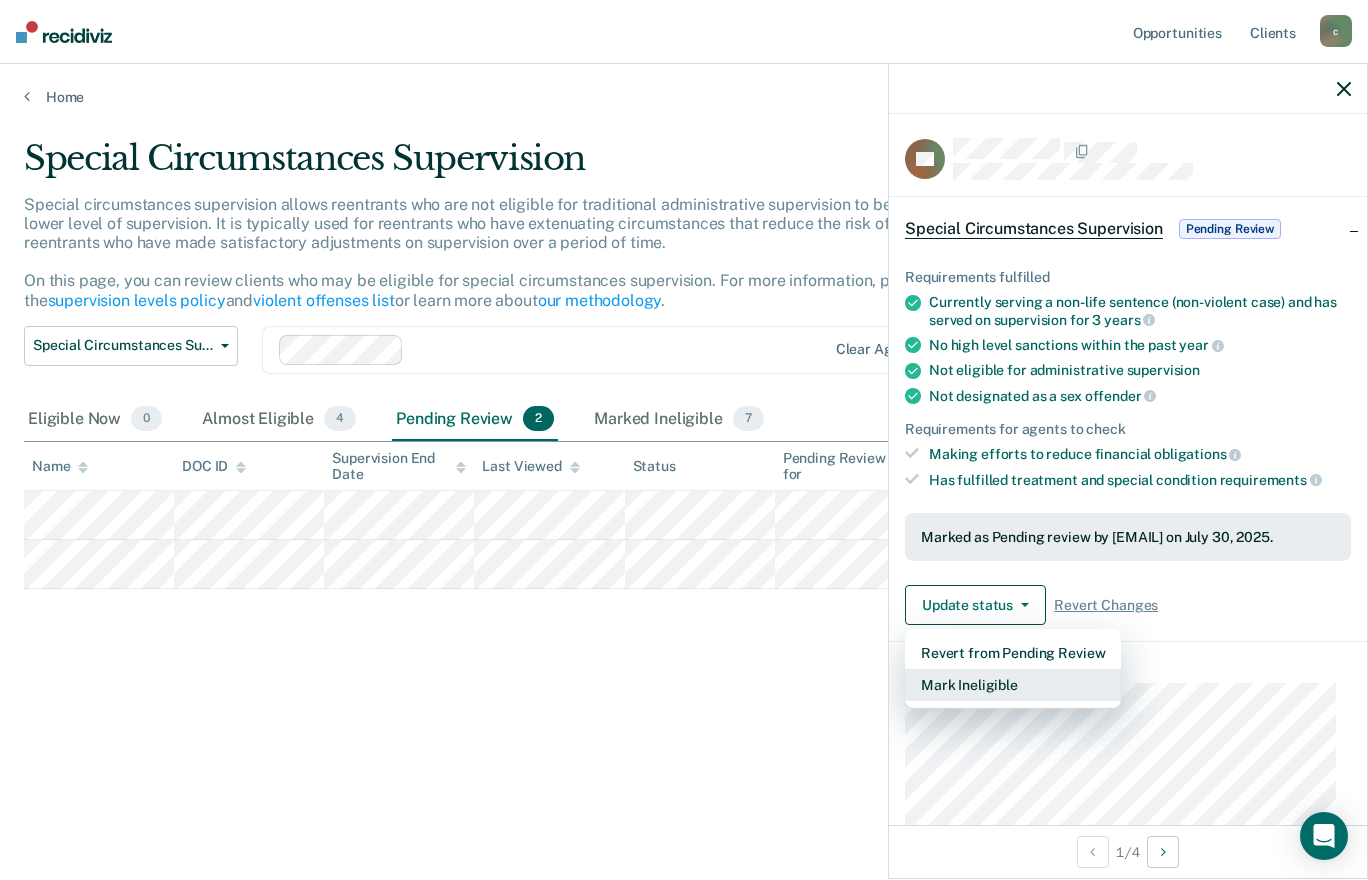 click on "Mark Ineligible" at bounding box center (1013, 685) 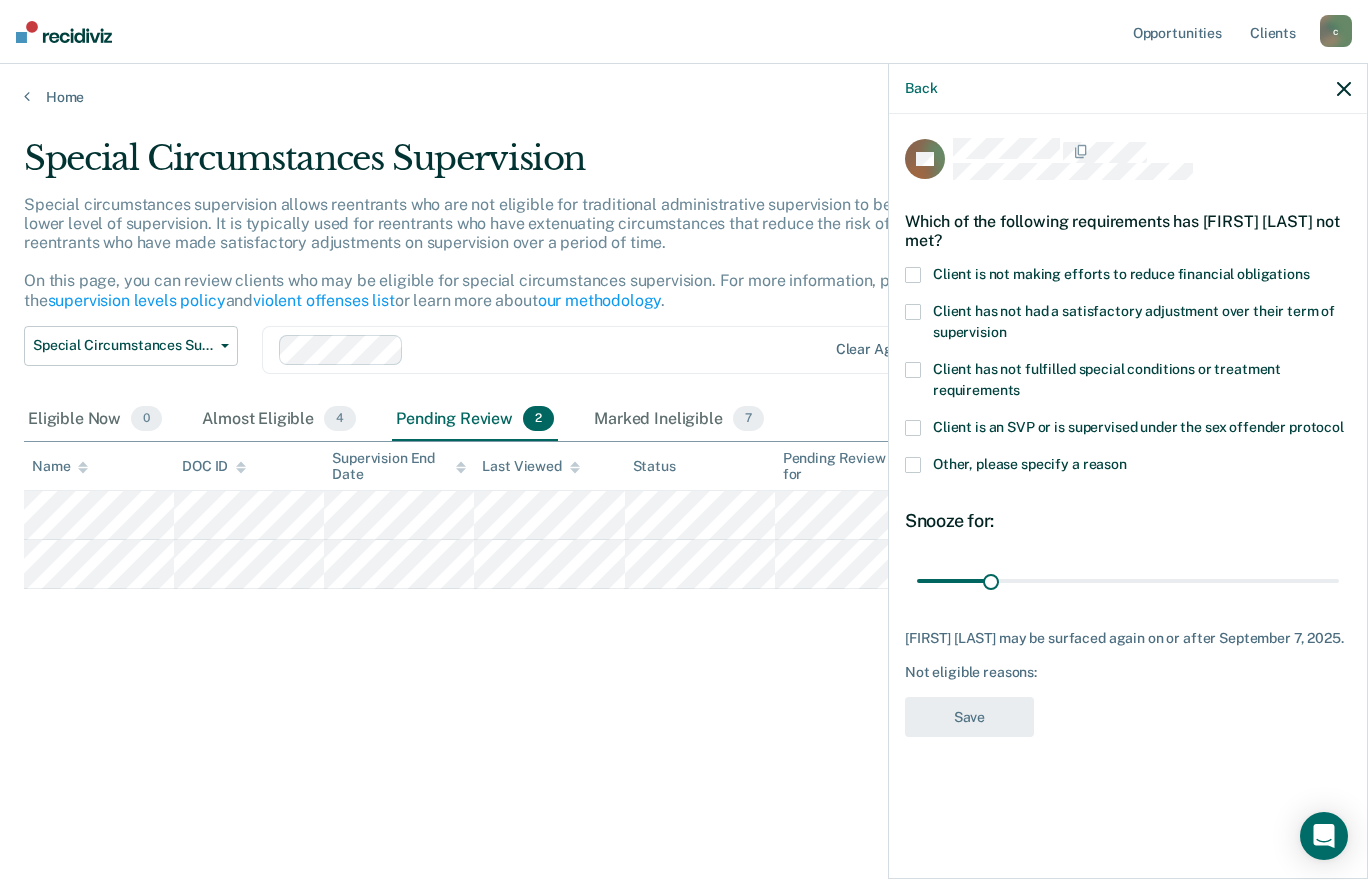 click at bounding box center [913, 312] 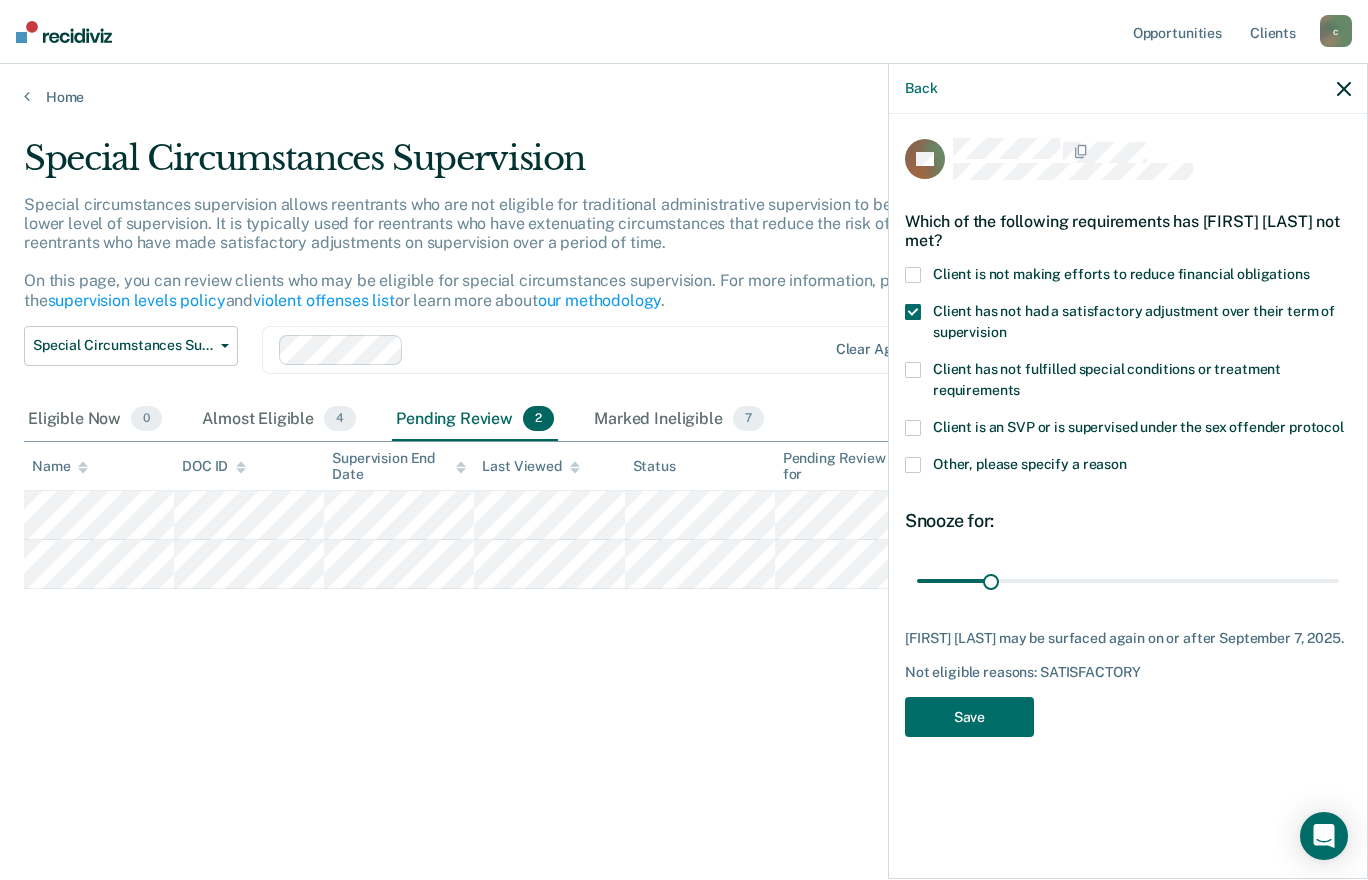 click at bounding box center [913, 312] 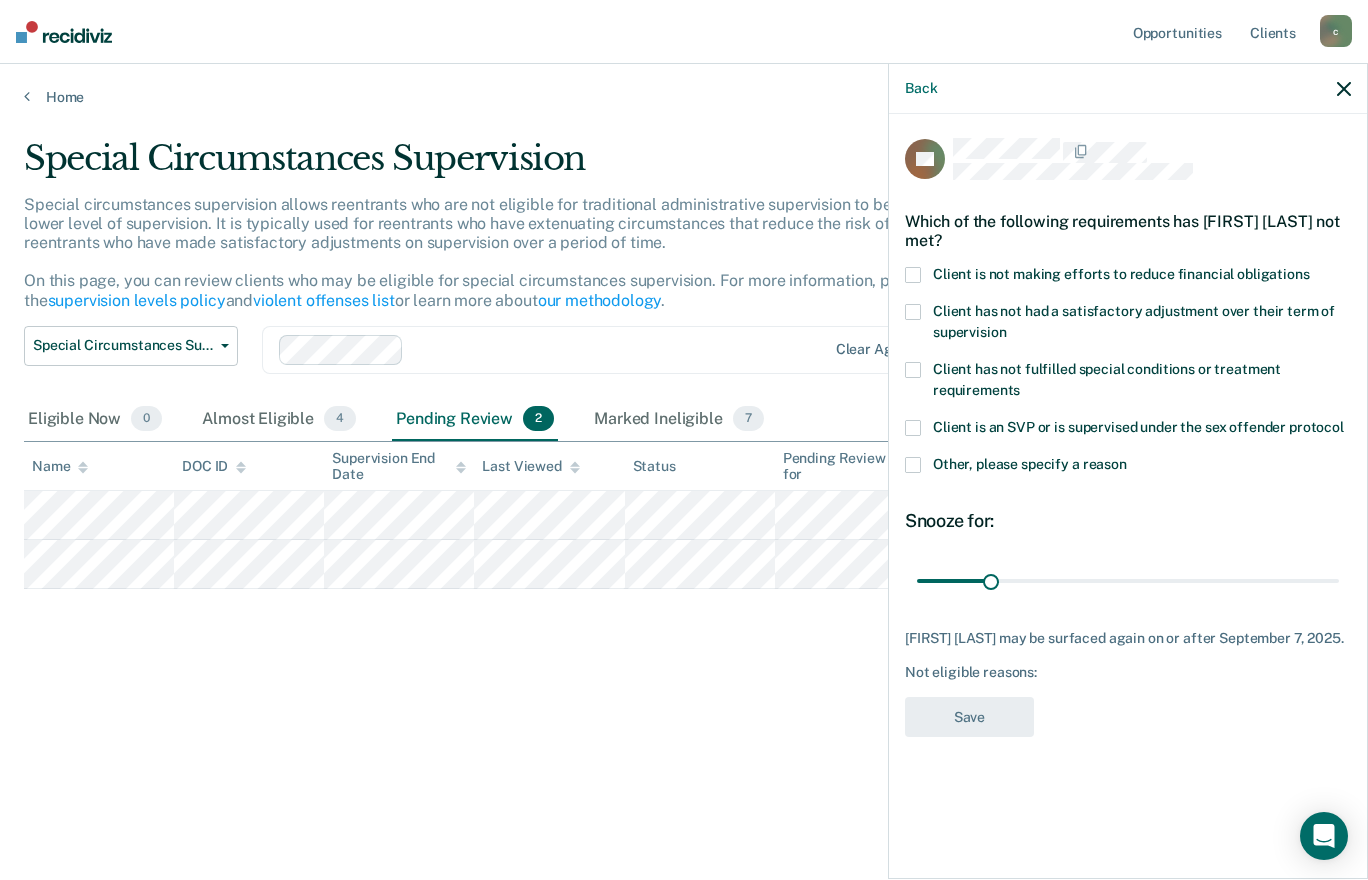 click at bounding box center [913, 465] 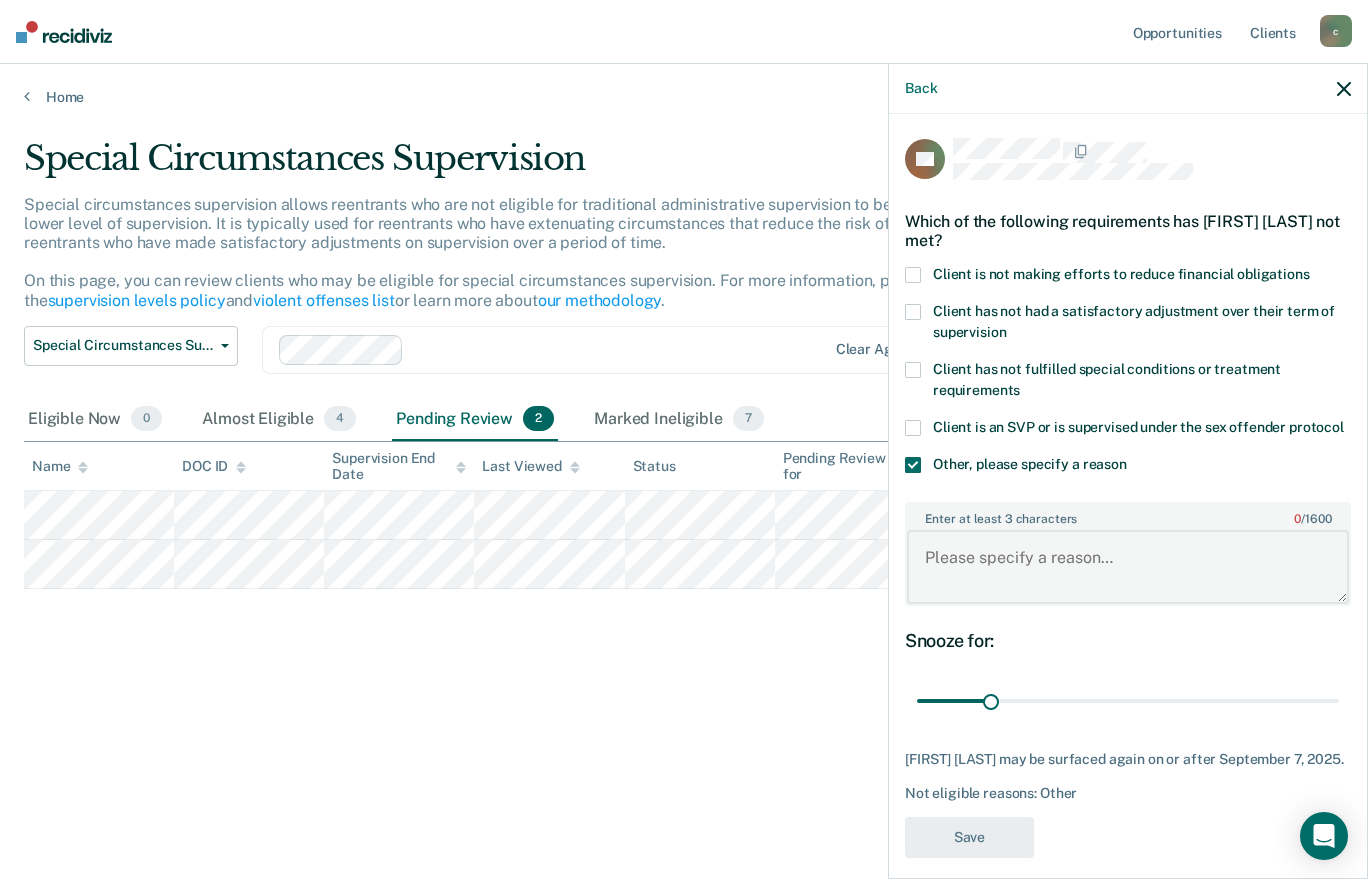 click on "Enter at least 3 characters 0  /  1600" at bounding box center (1128, 567) 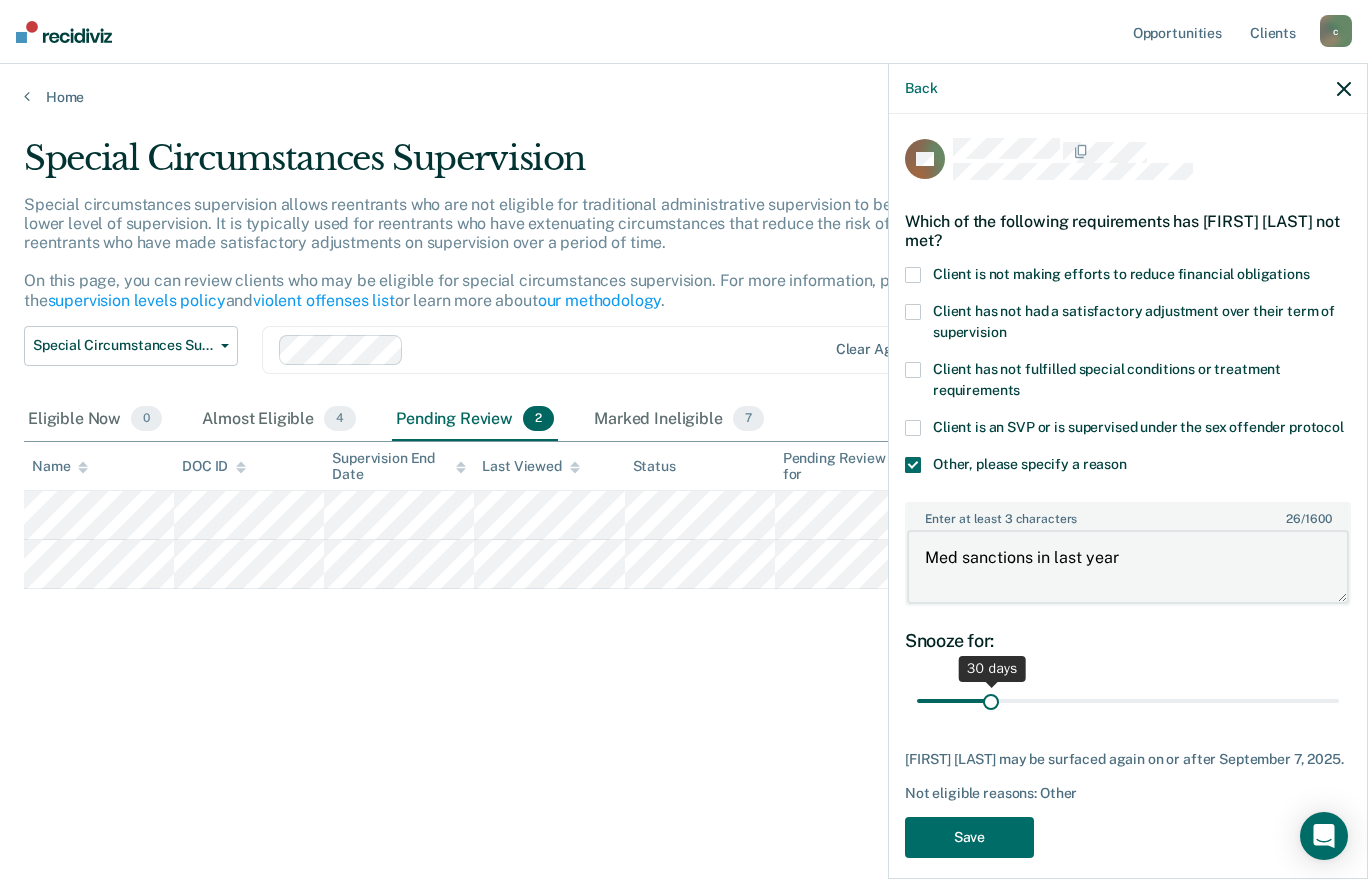 type on "Med sanctions in last year" 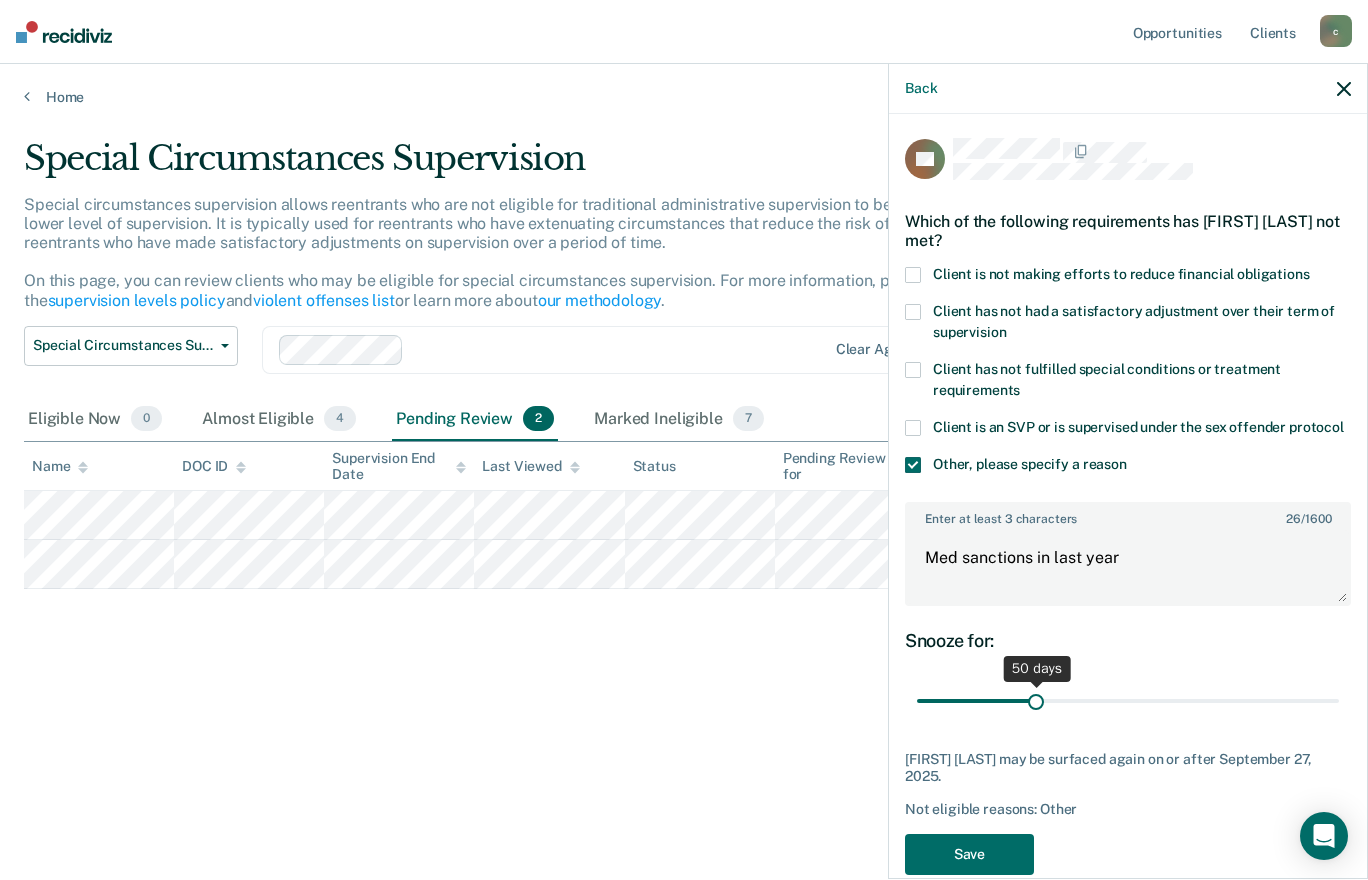 drag, startPoint x: 989, startPoint y: 722, endPoint x: 1031, endPoint y: 721, distance: 42.0119 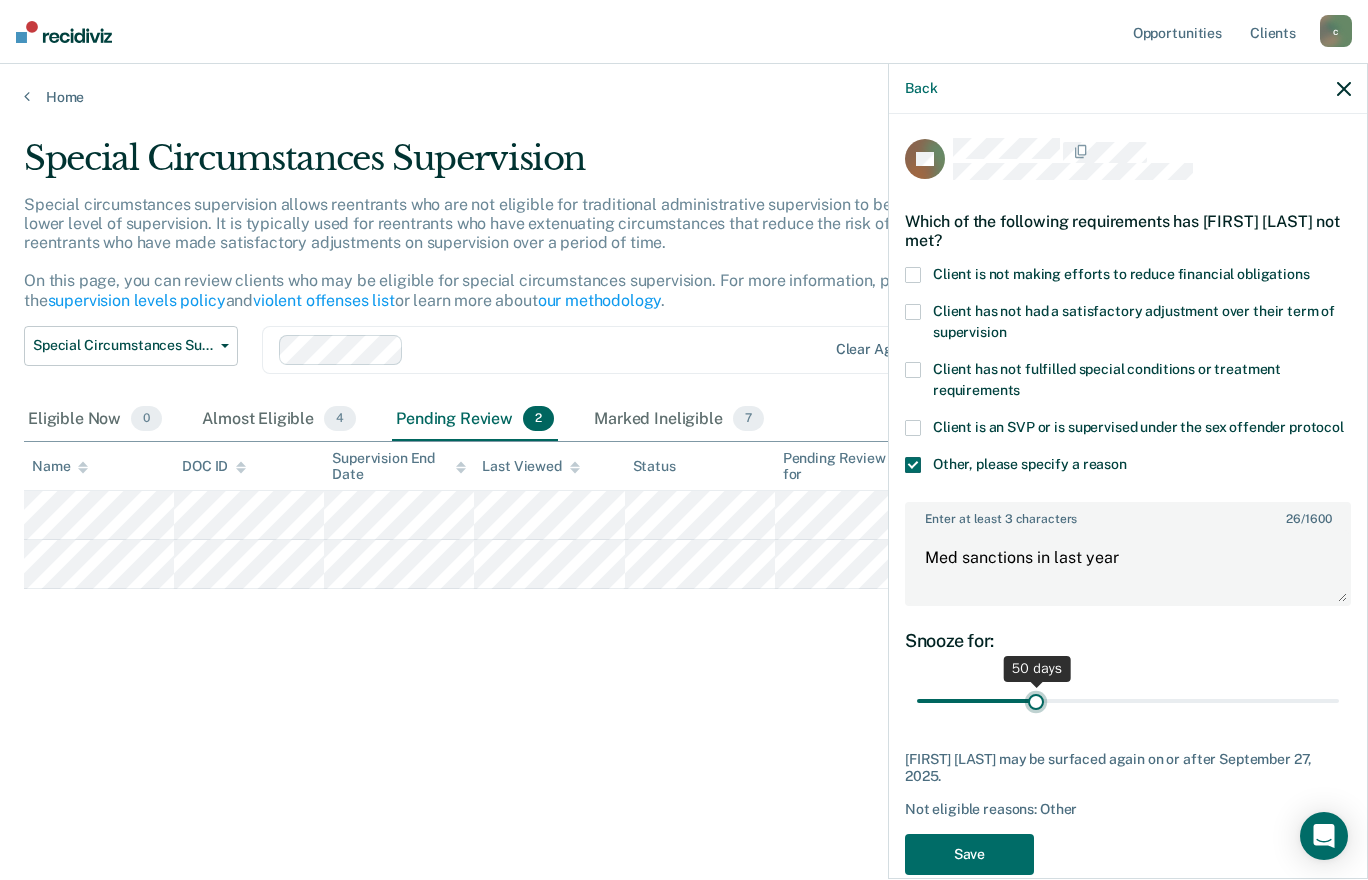 type on "50" 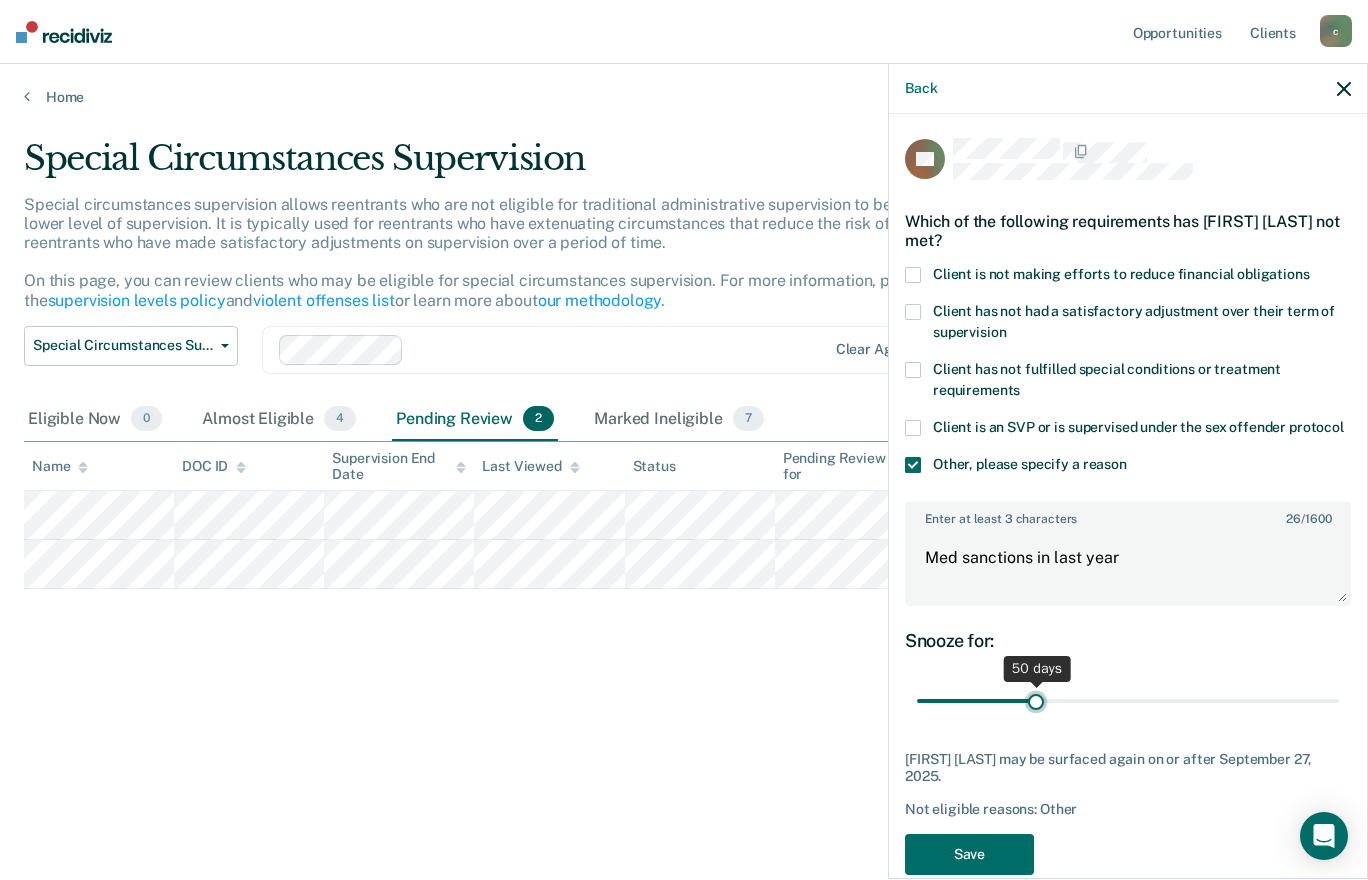 click at bounding box center [1128, 701] 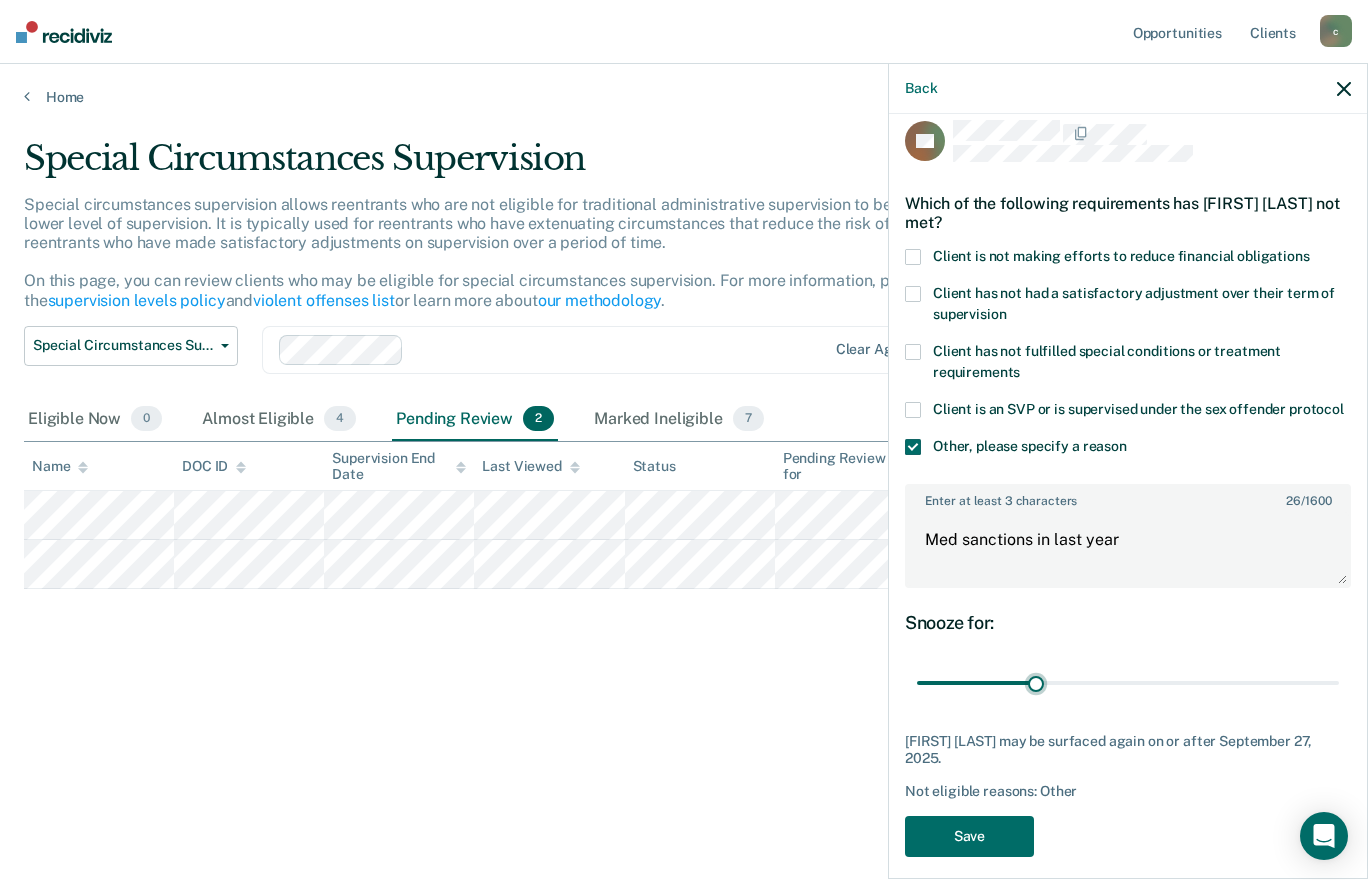 scroll, scrollTop: 55, scrollLeft: 0, axis: vertical 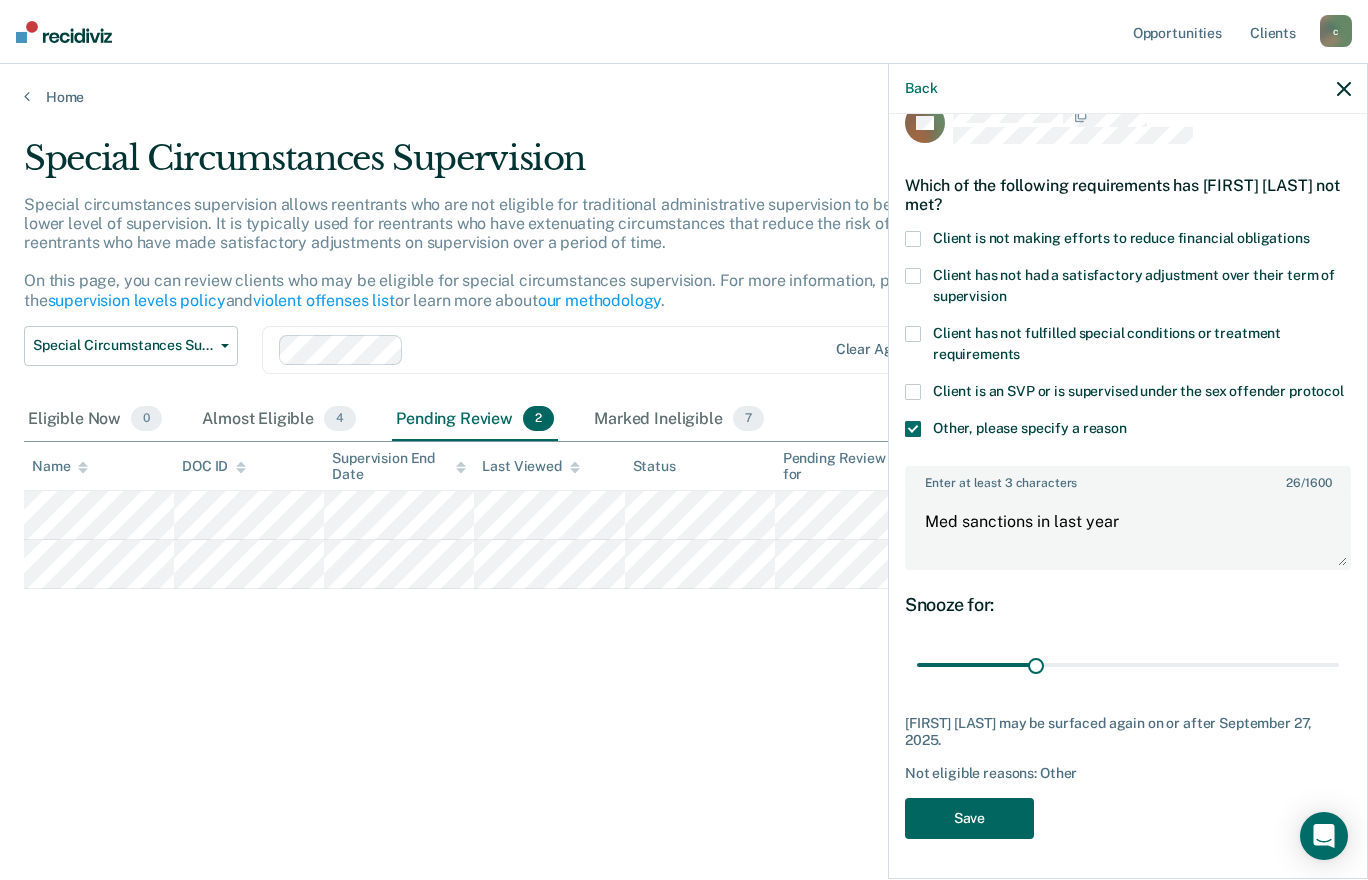 click on "Save" at bounding box center (969, 818) 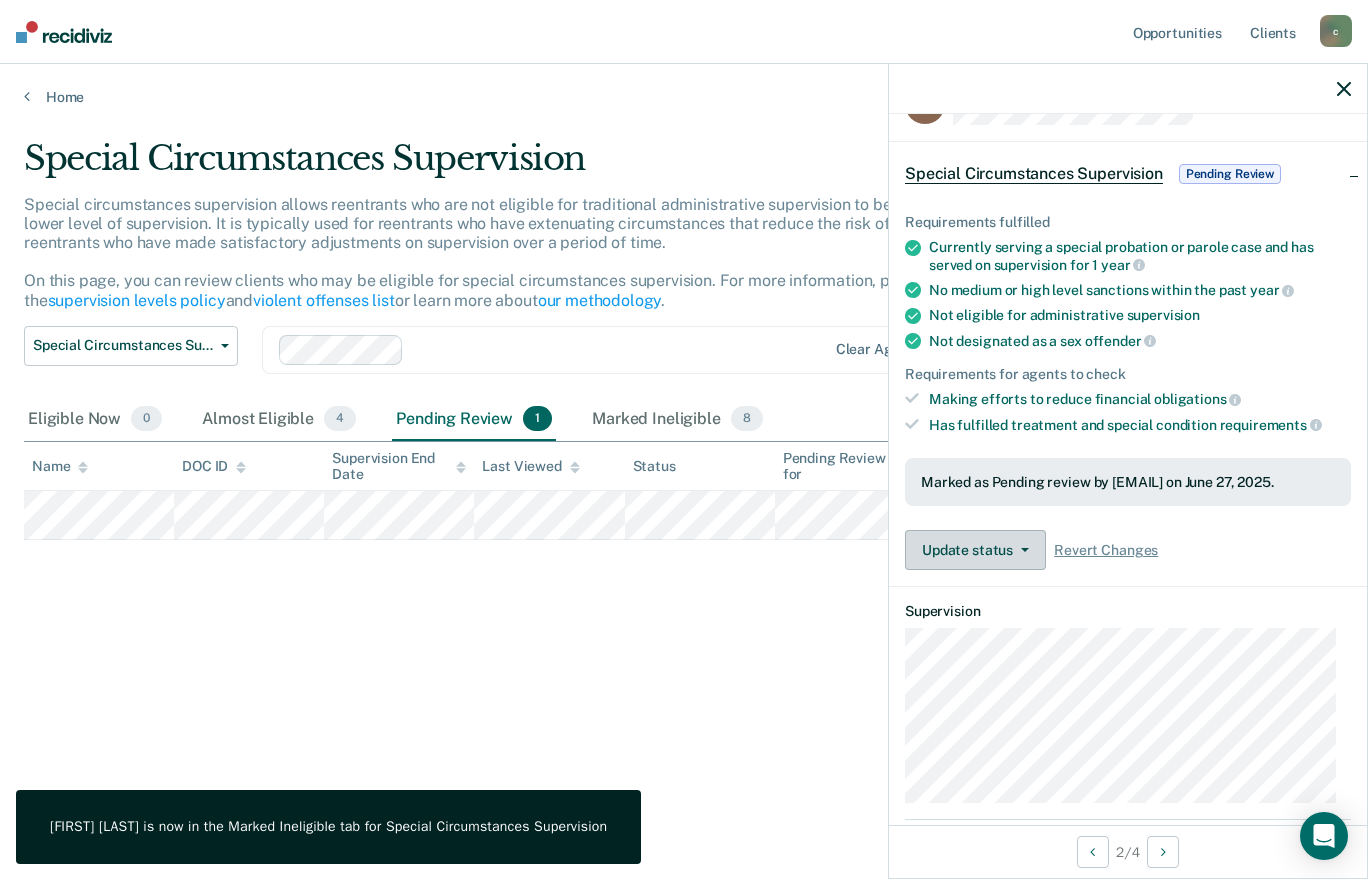click on "Update status" at bounding box center [975, 550] 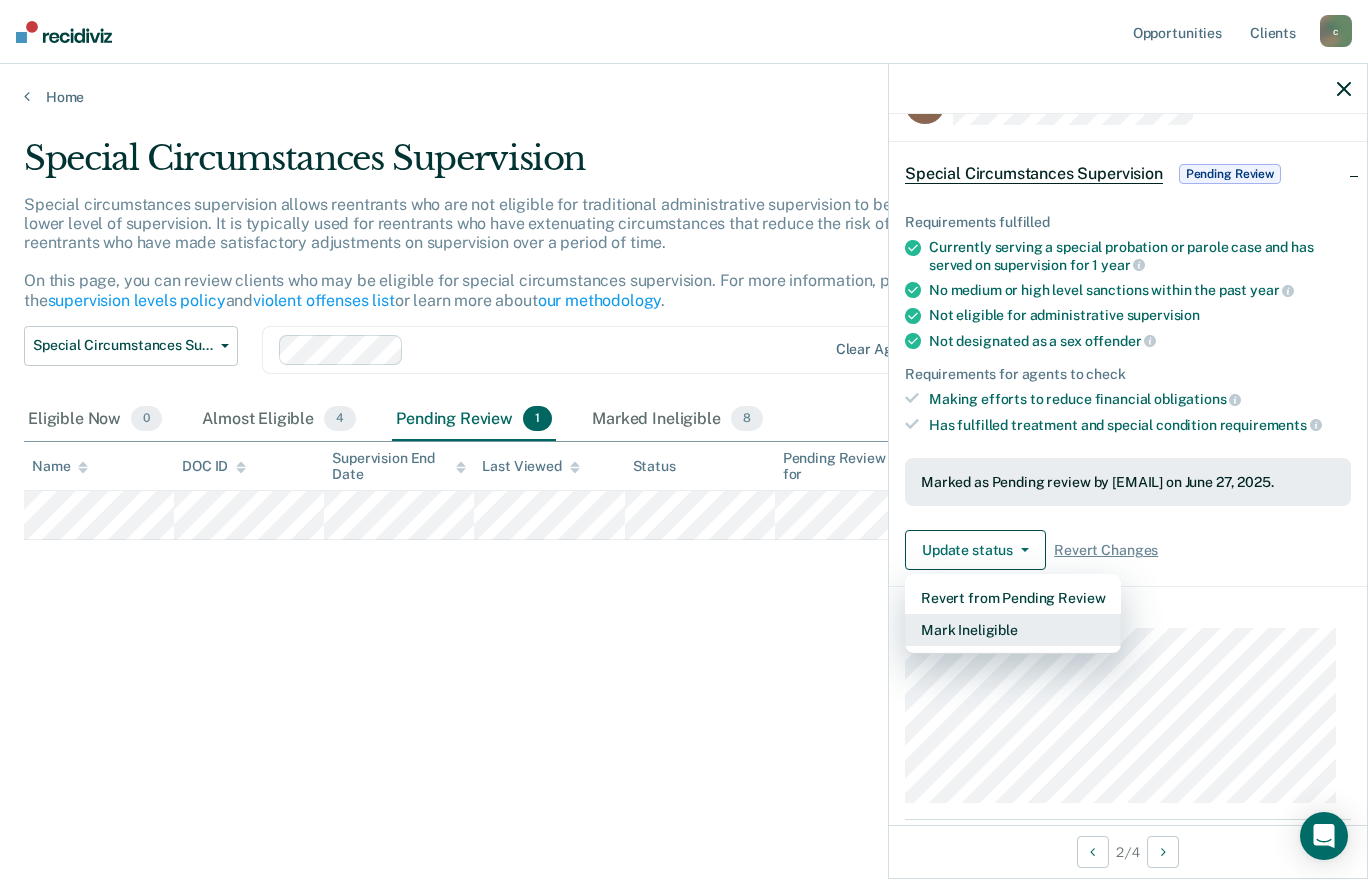 click on "Mark Ineligible" at bounding box center (1013, 630) 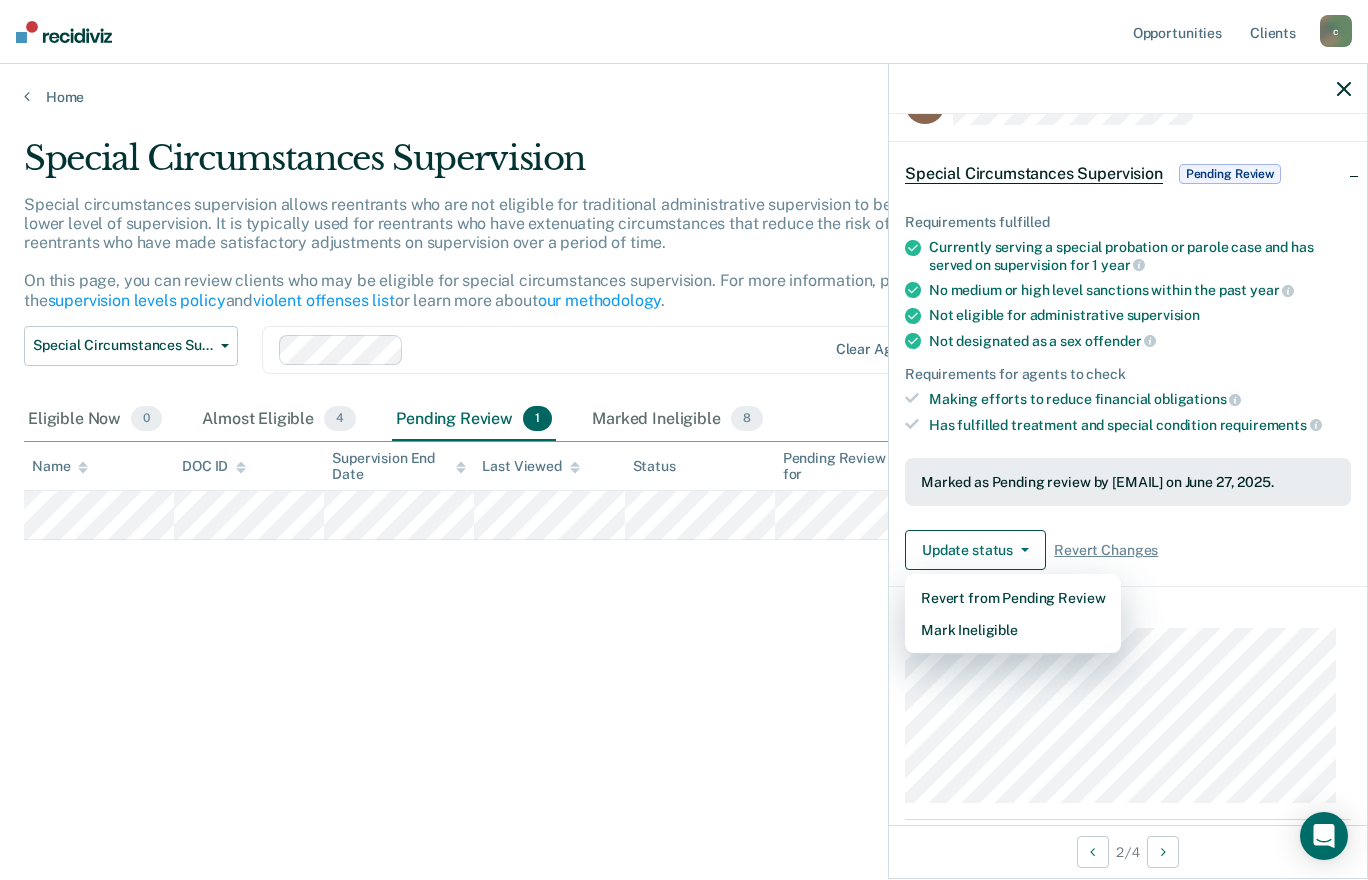 scroll, scrollTop: 0, scrollLeft: 0, axis: both 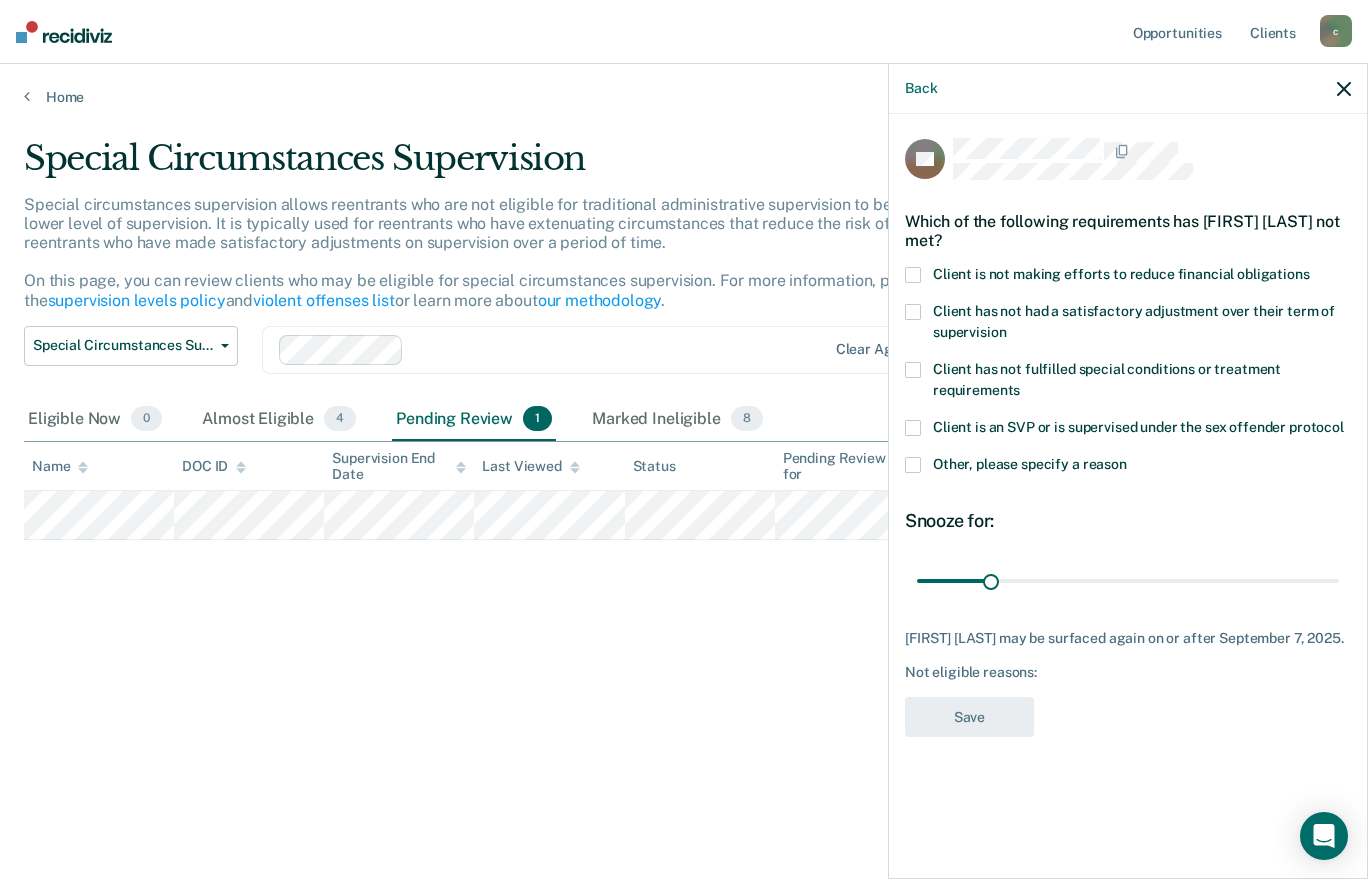 click at bounding box center [913, 370] 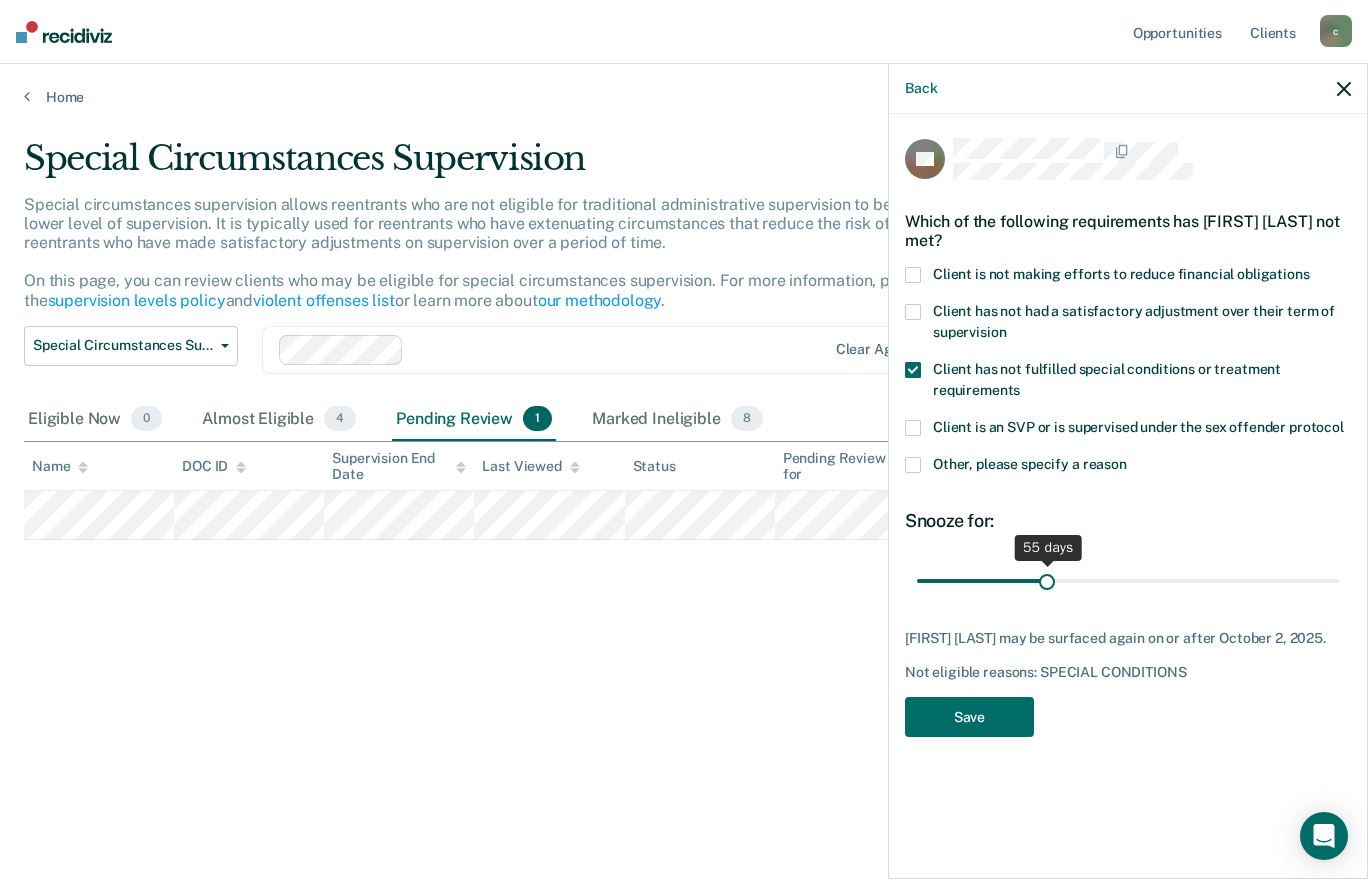 drag, startPoint x: 991, startPoint y: 580, endPoint x: 1048, endPoint y: 580, distance: 57 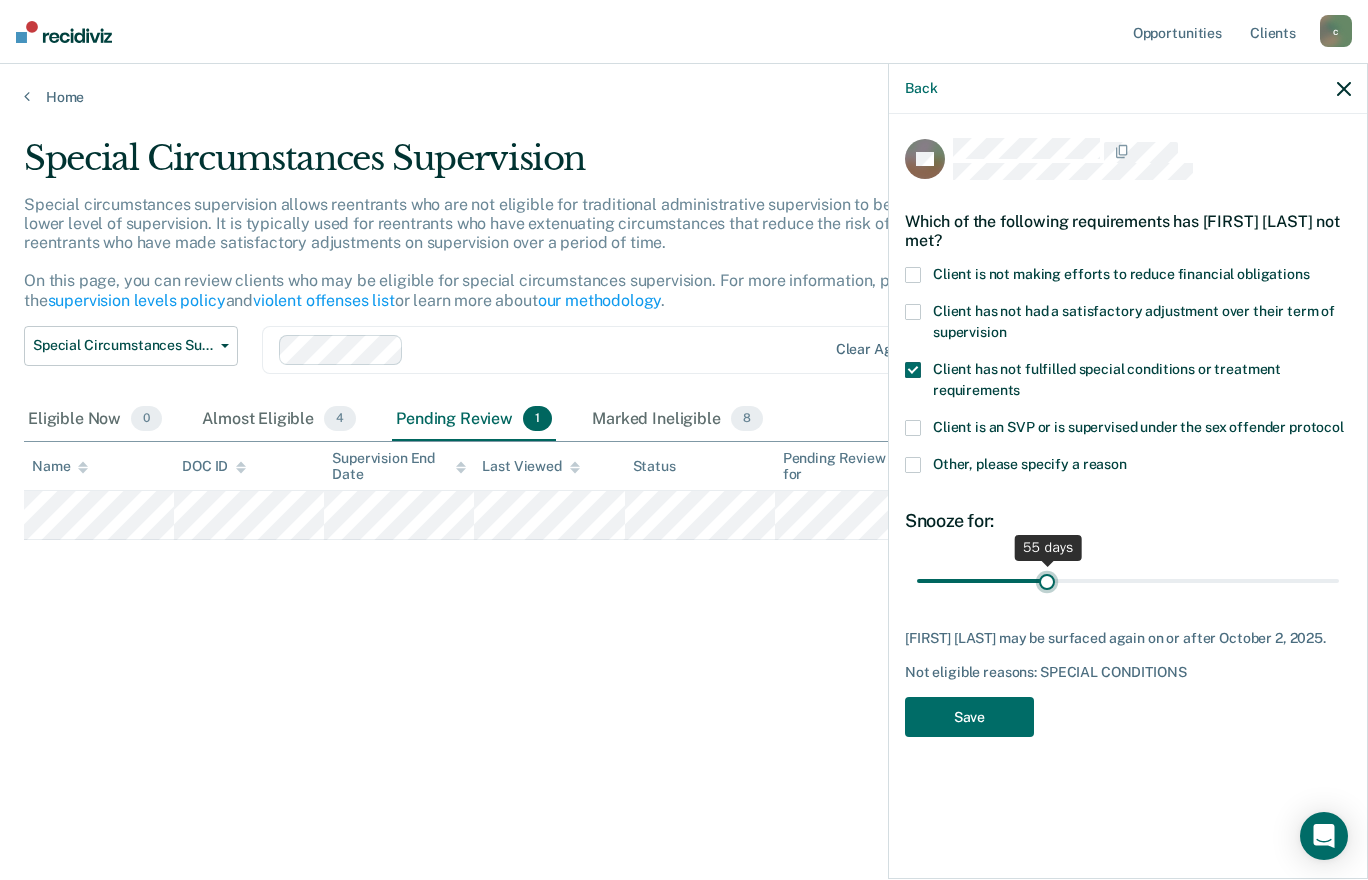 type on "55" 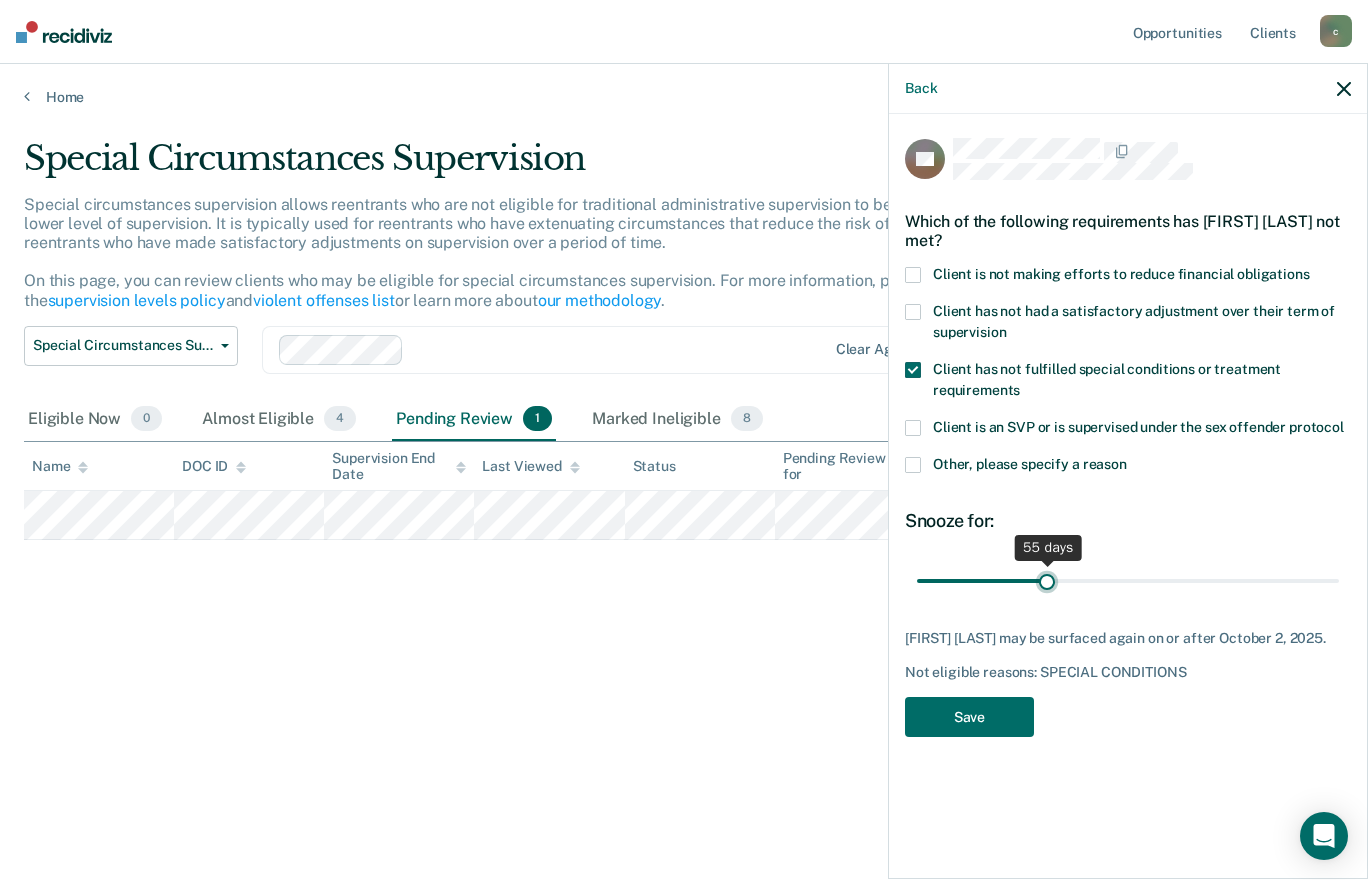 click at bounding box center (1128, 580) 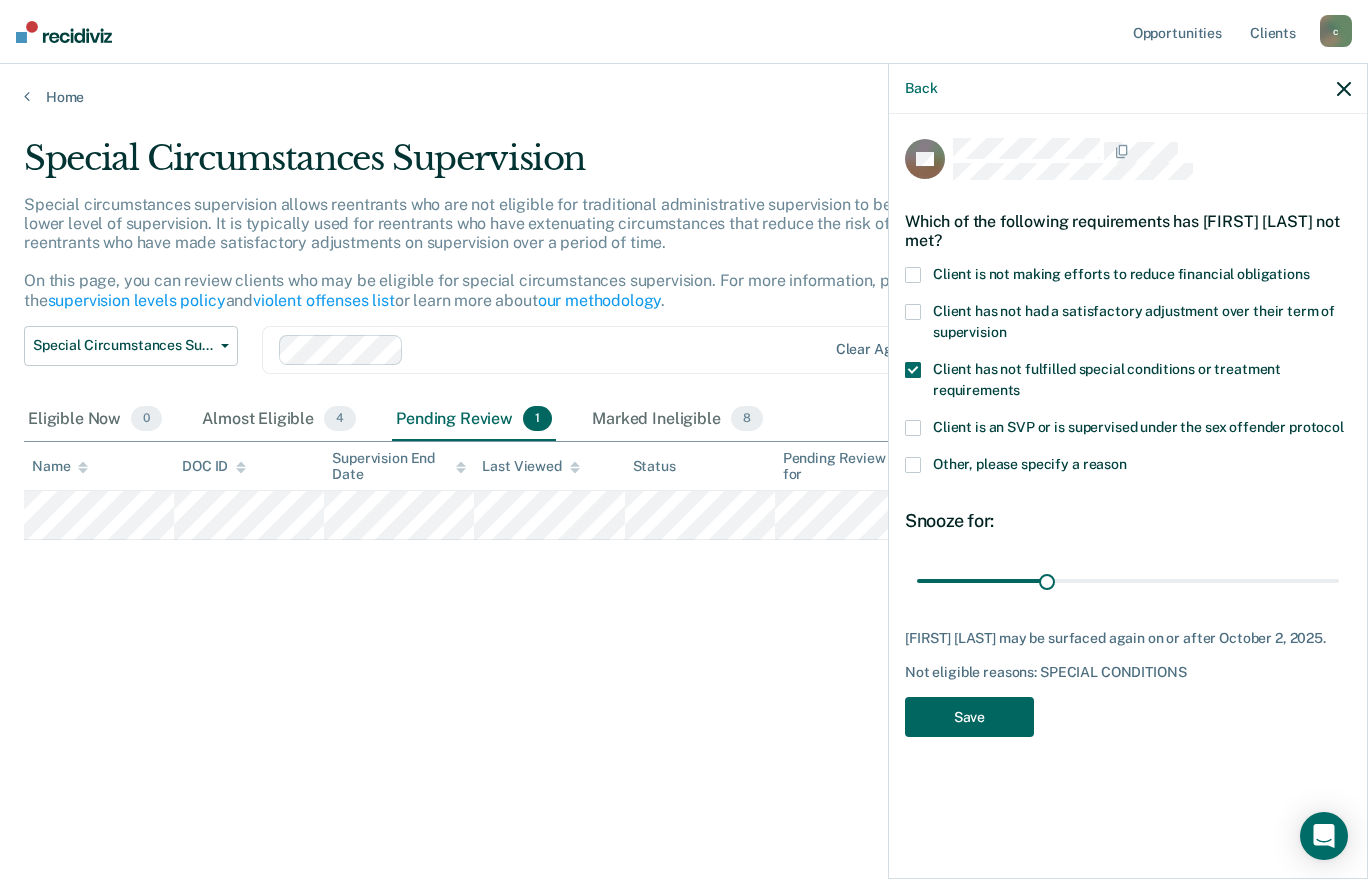 click on "Save" at bounding box center (969, 717) 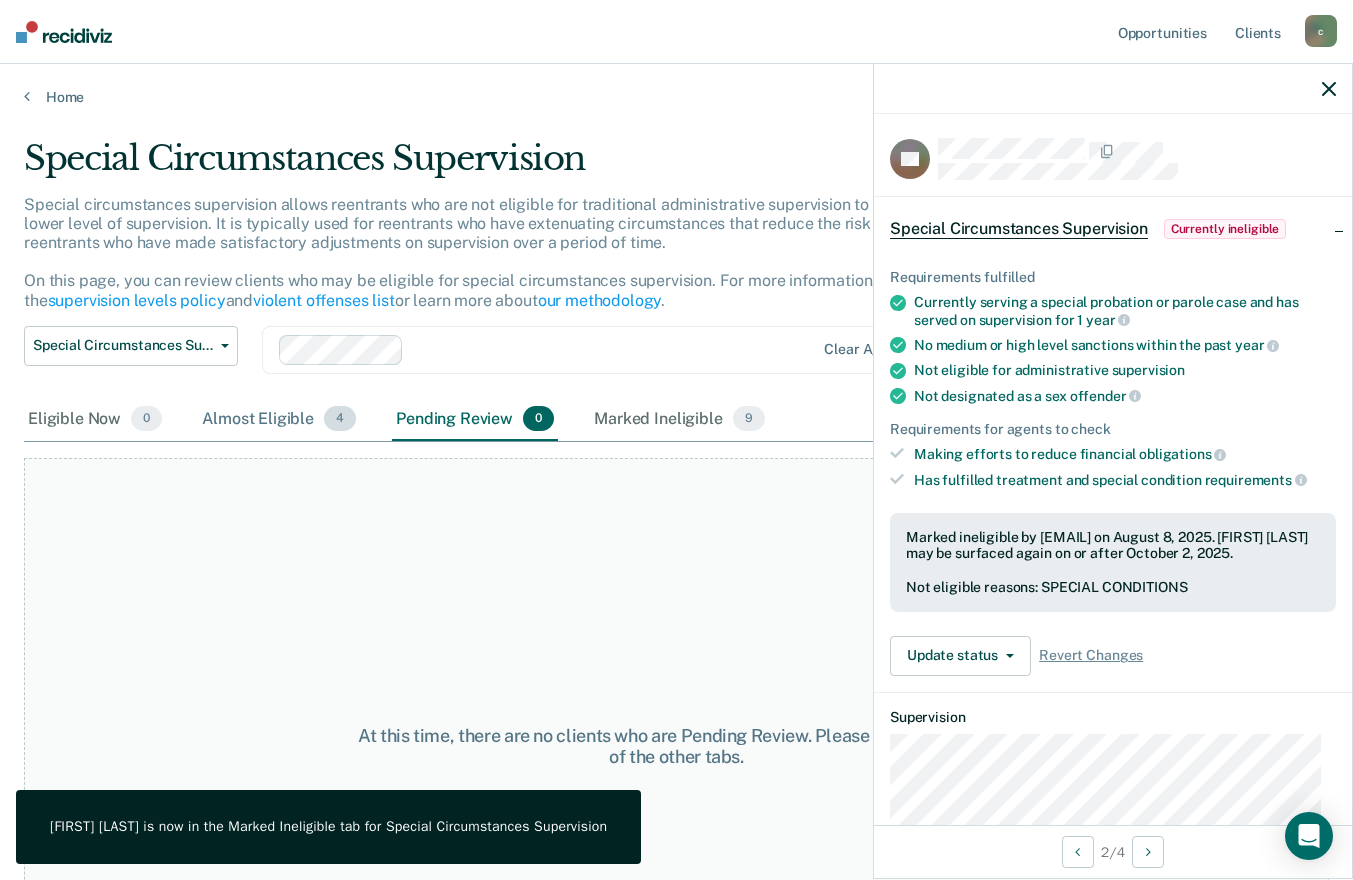 click on "Almost Eligible 4" at bounding box center [279, 420] 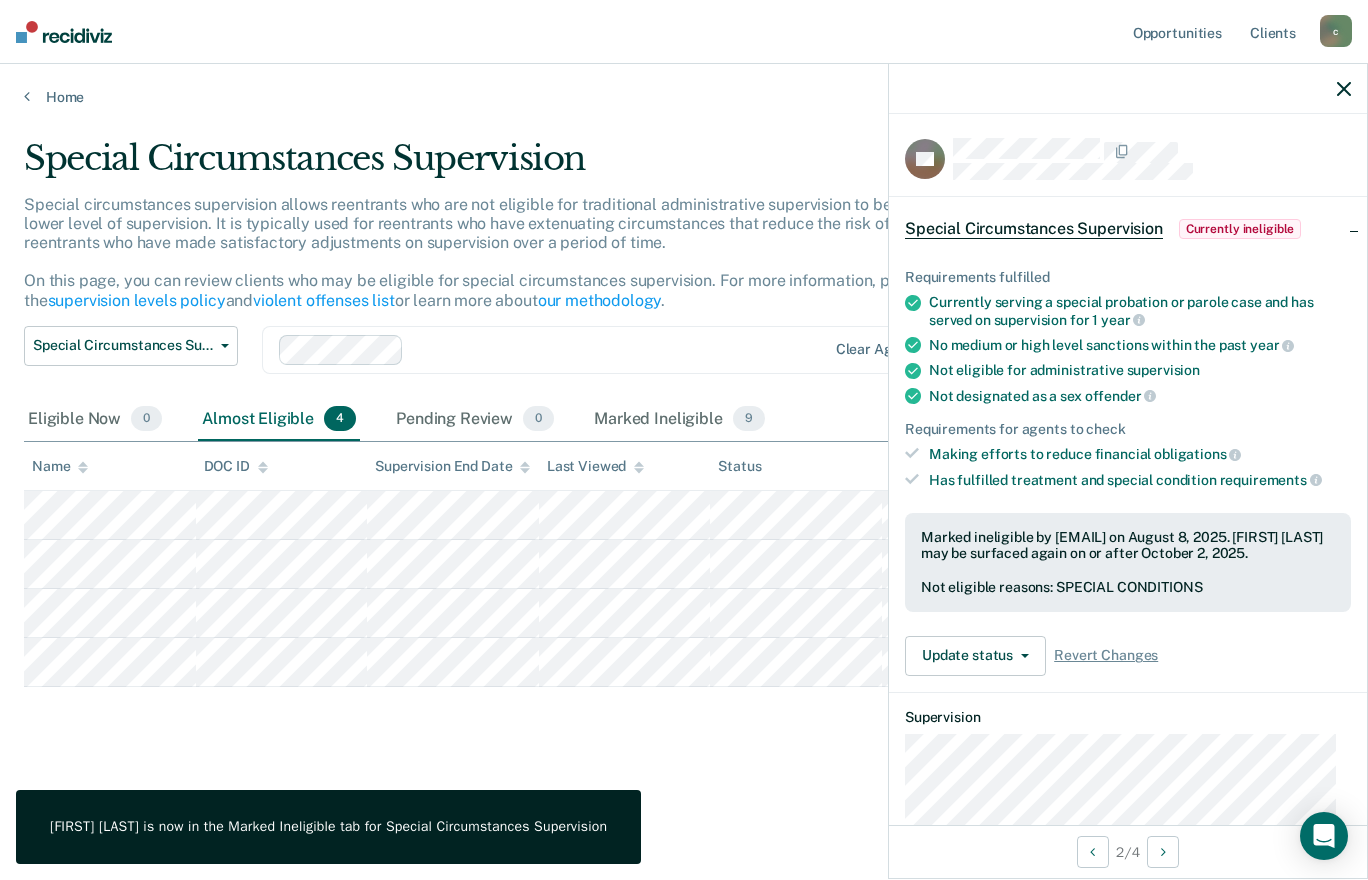 click 